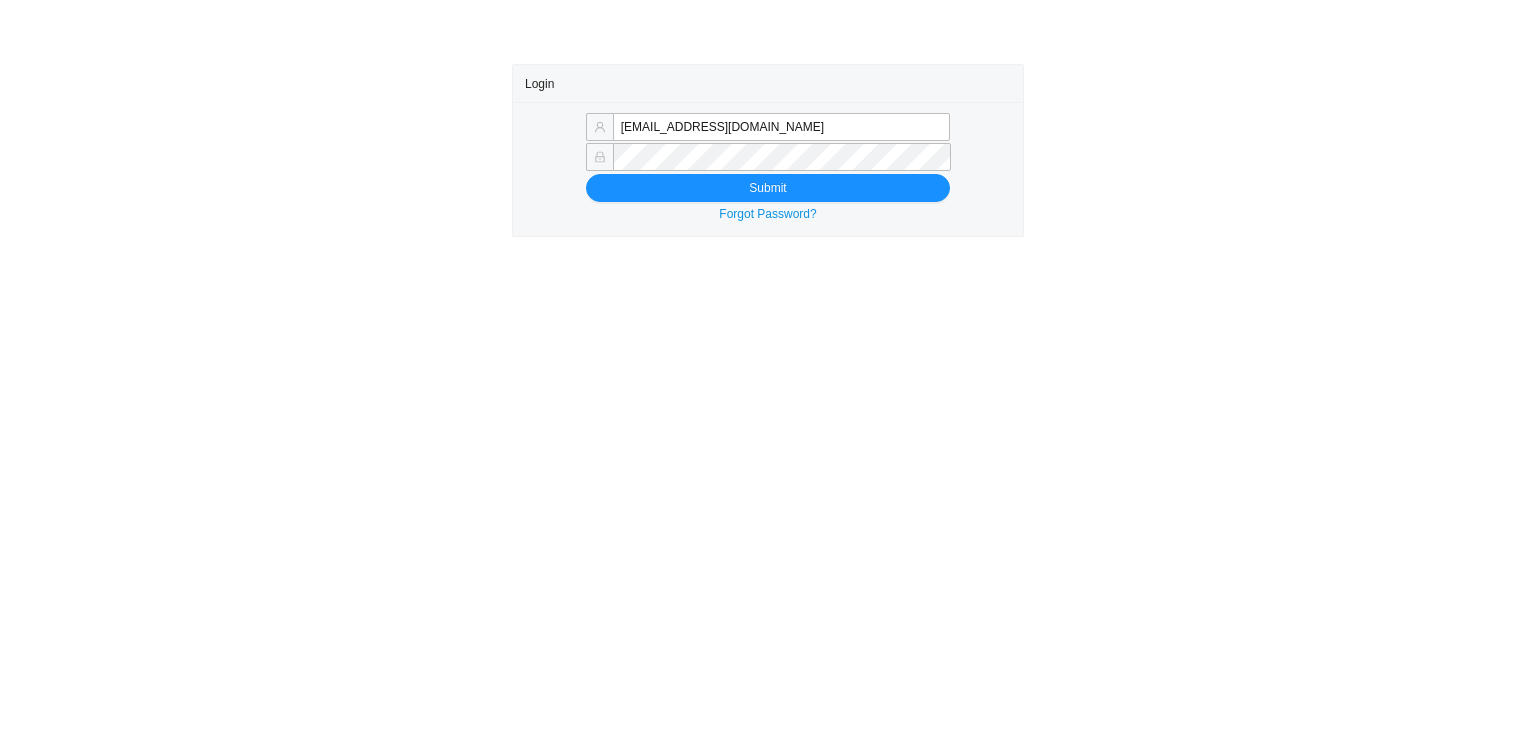 scroll, scrollTop: 0, scrollLeft: 0, axis: both 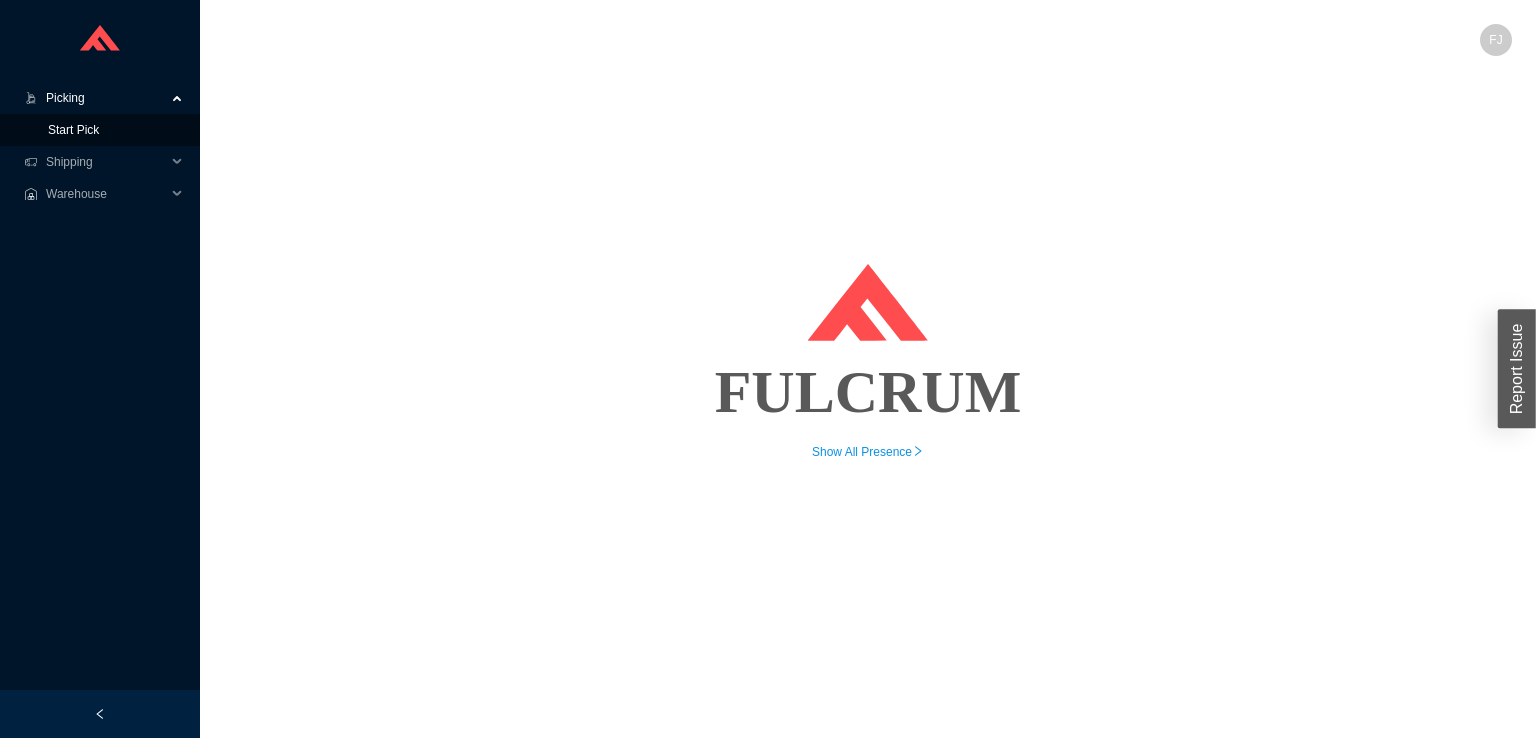 click on "Start Pick" at bounding box center (73, 130) 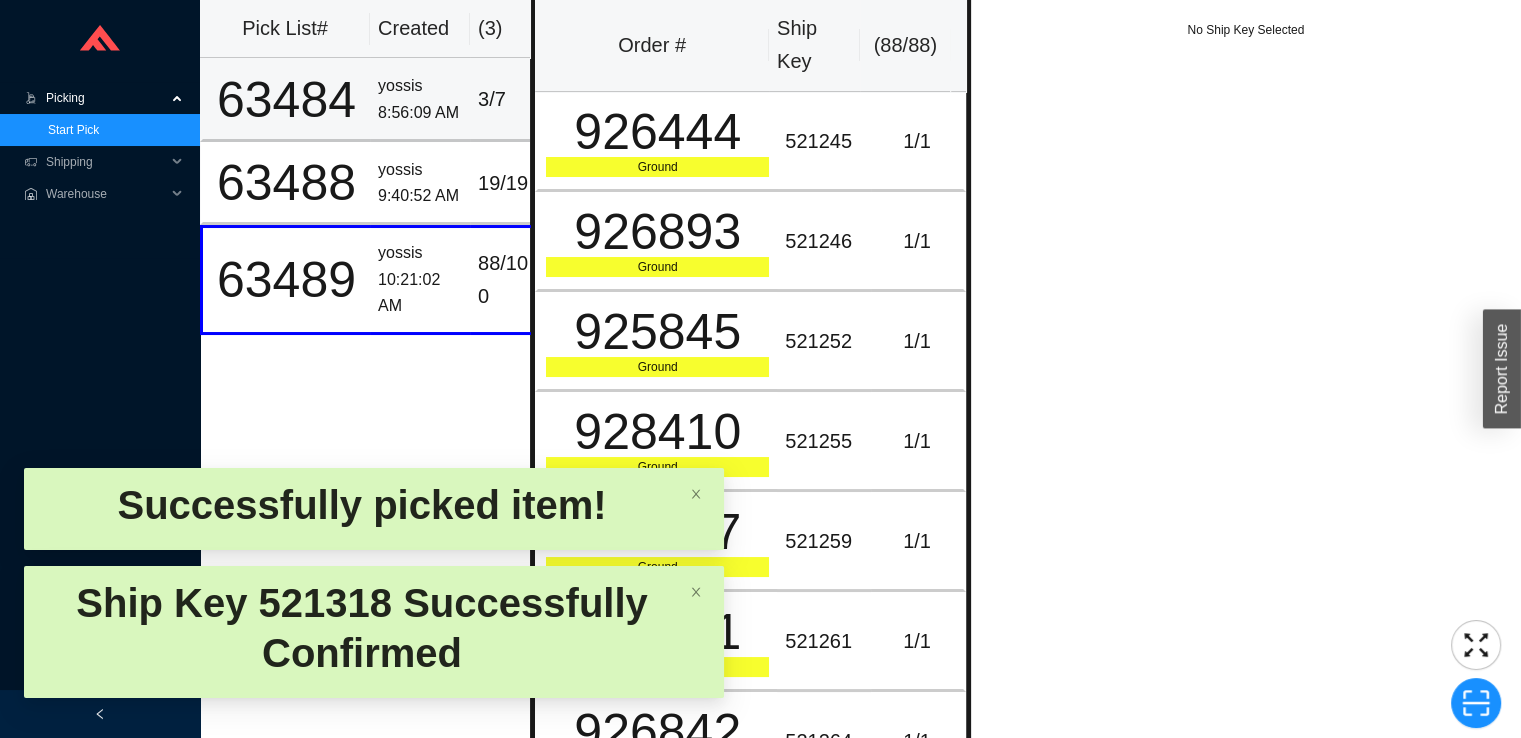 click on "63484" at bounding box center (286, 100) 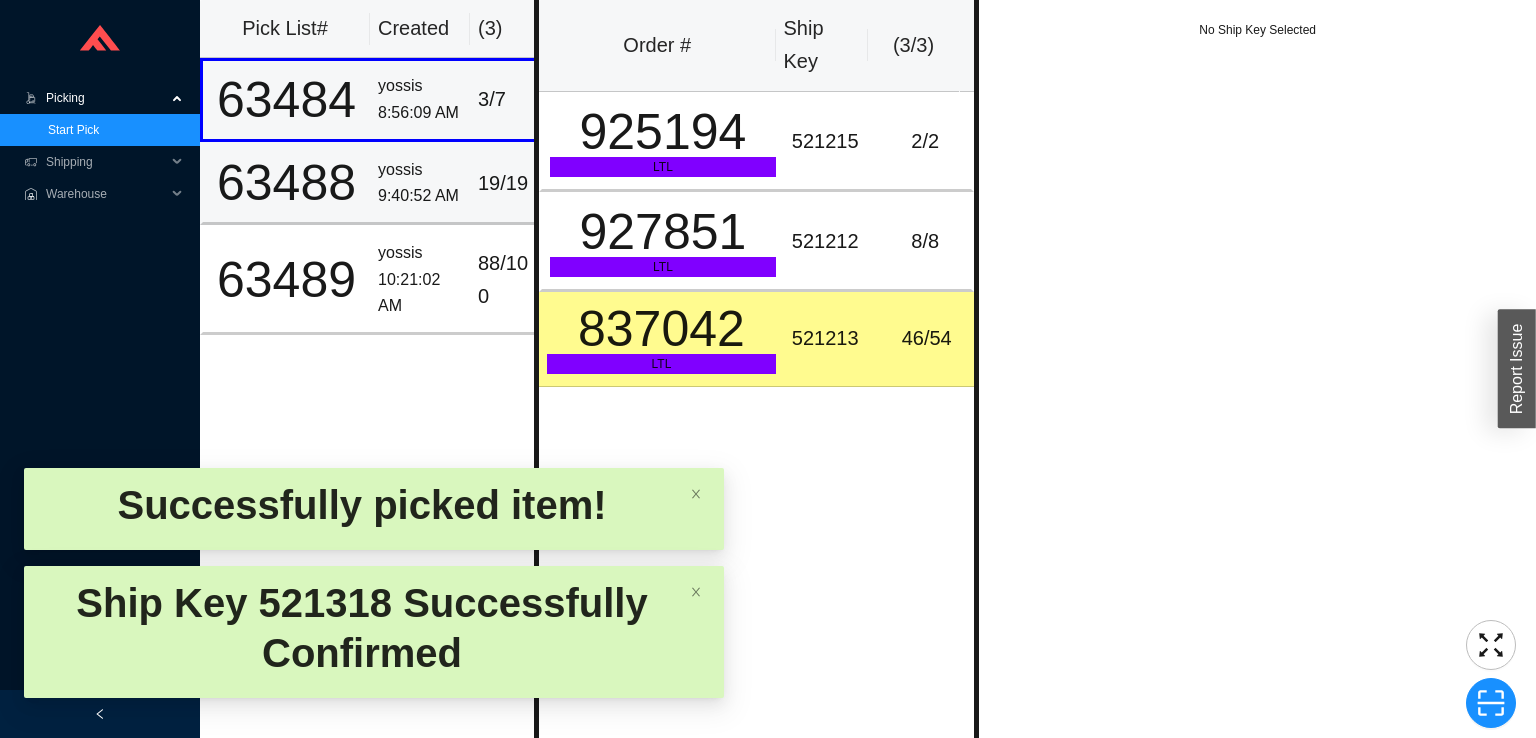 click on "63488" at bounding box center (286, 183) 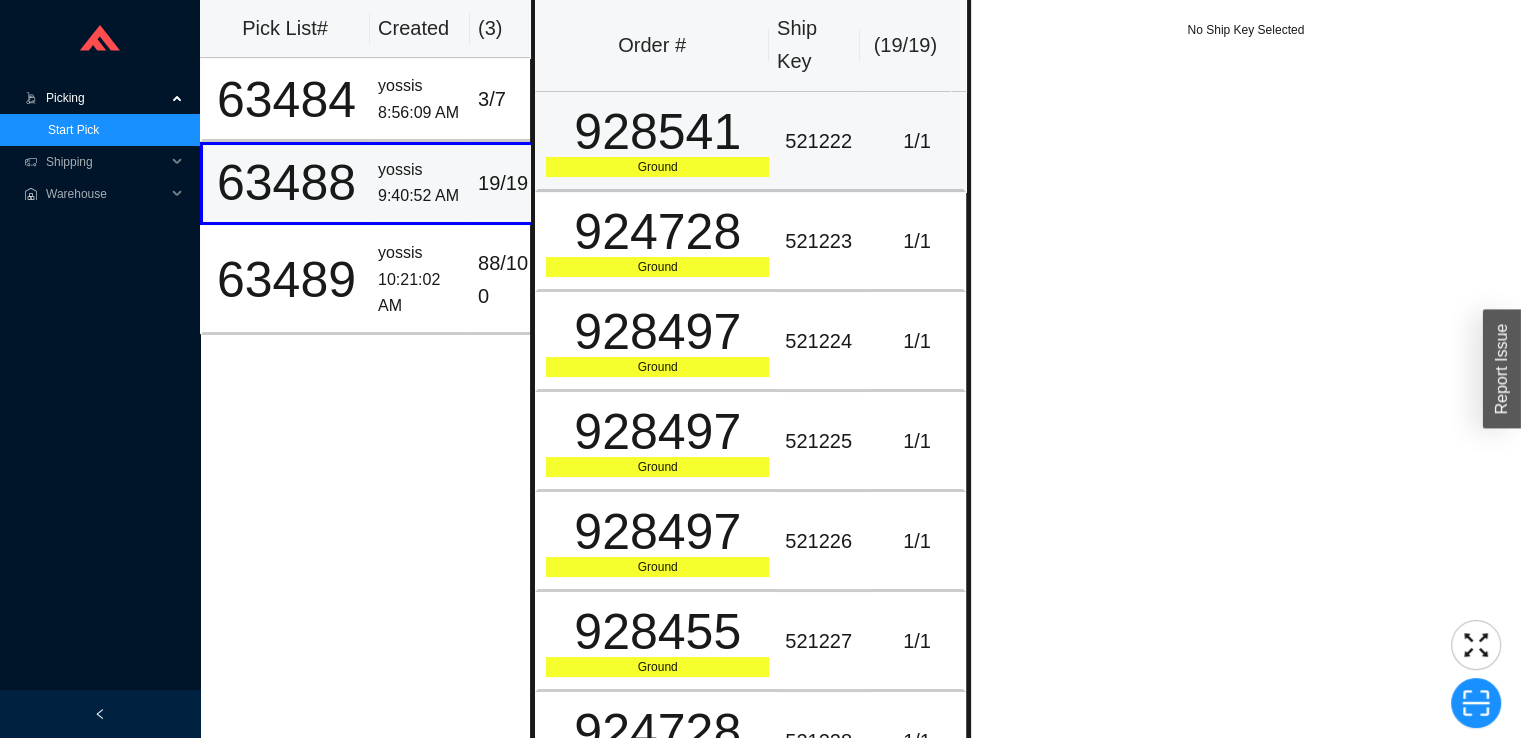 click on "928541" at bounding box center (657, 132) 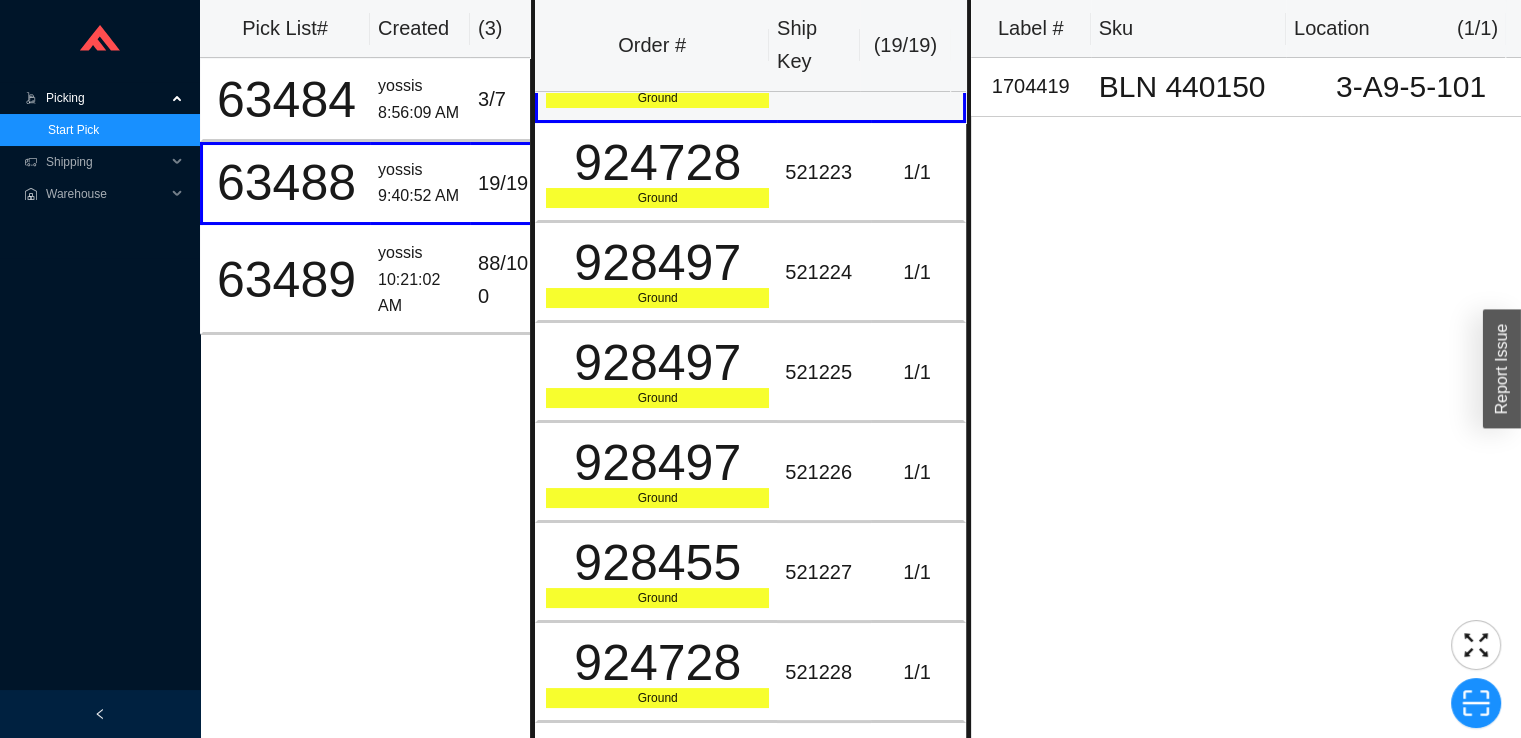 scroll, scrollTop: 70, scrollLeft: 0, axis: vertical 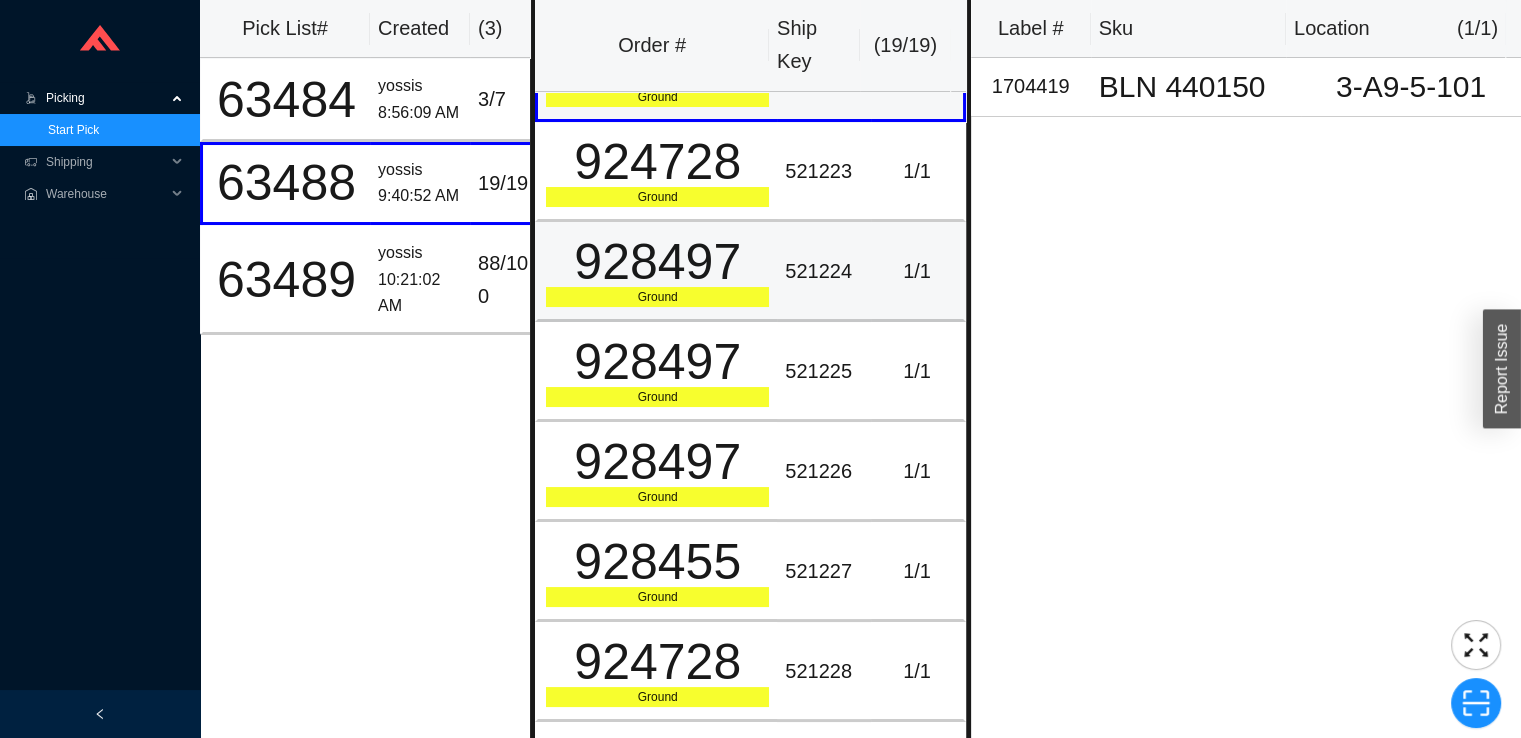 click on "928497" at bounding box center [657, 262] 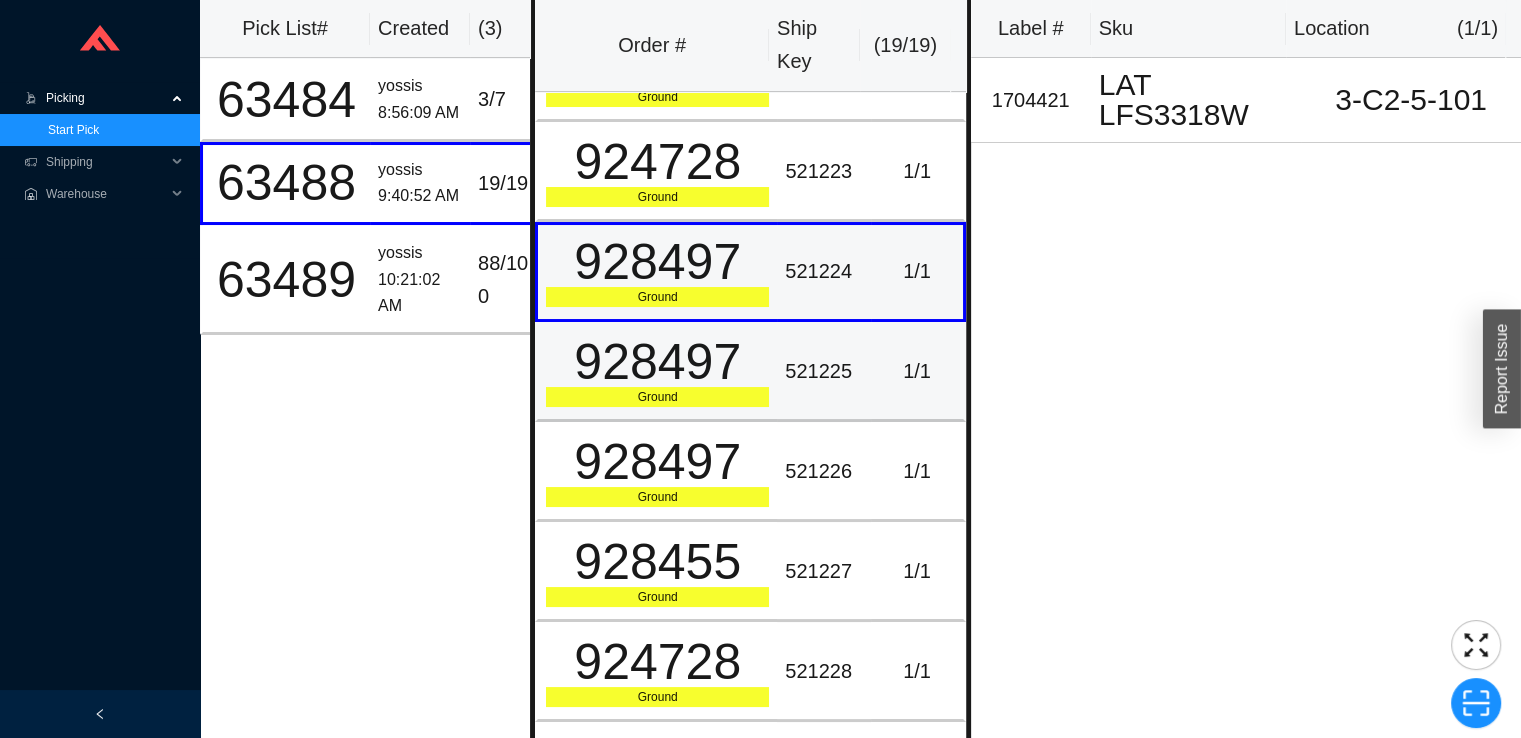 click on "928497" at bounding box center (657, 362) 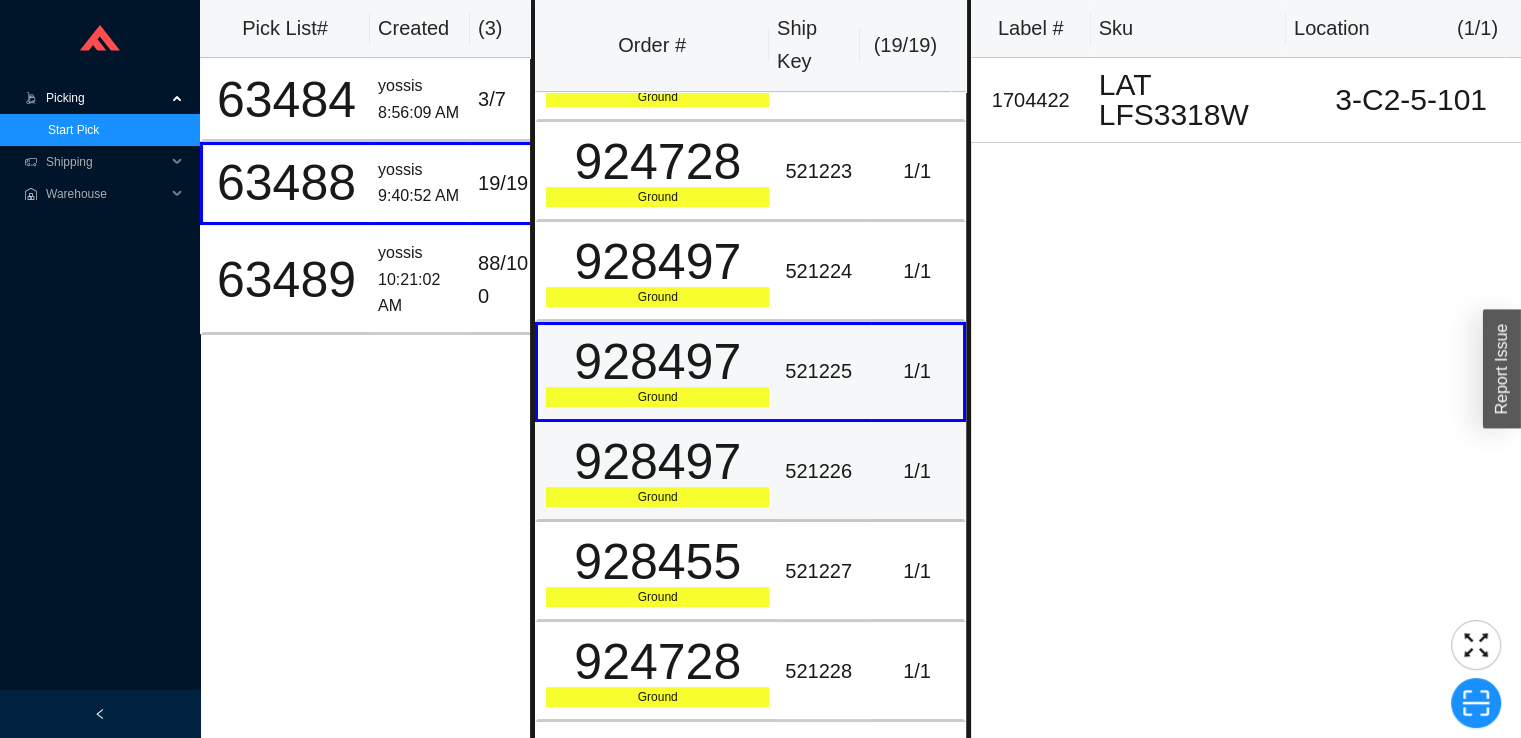 click on "928497" at bounding box center (657, 462) 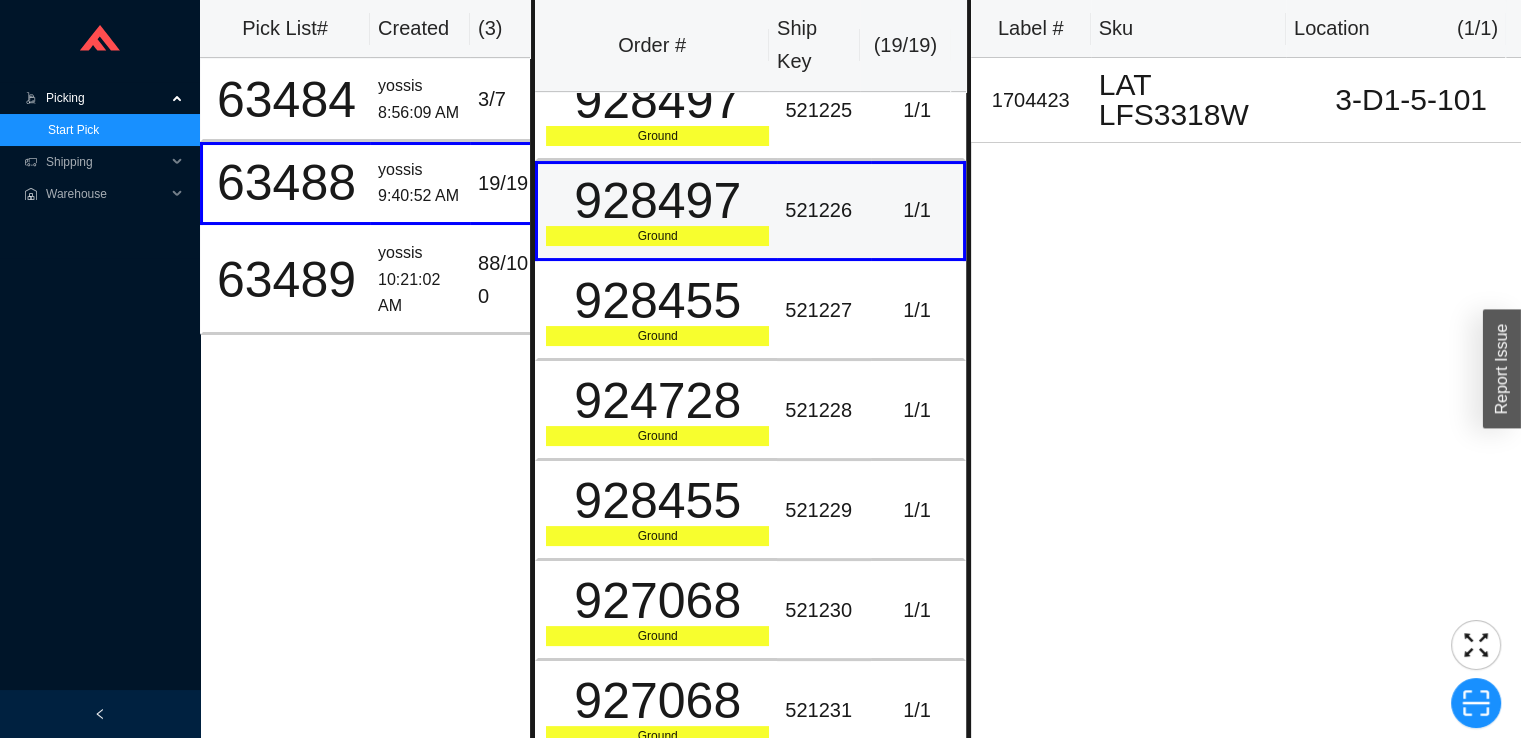 scroll, scrollTop: 334, scrollLeft: 0, axis: vertical 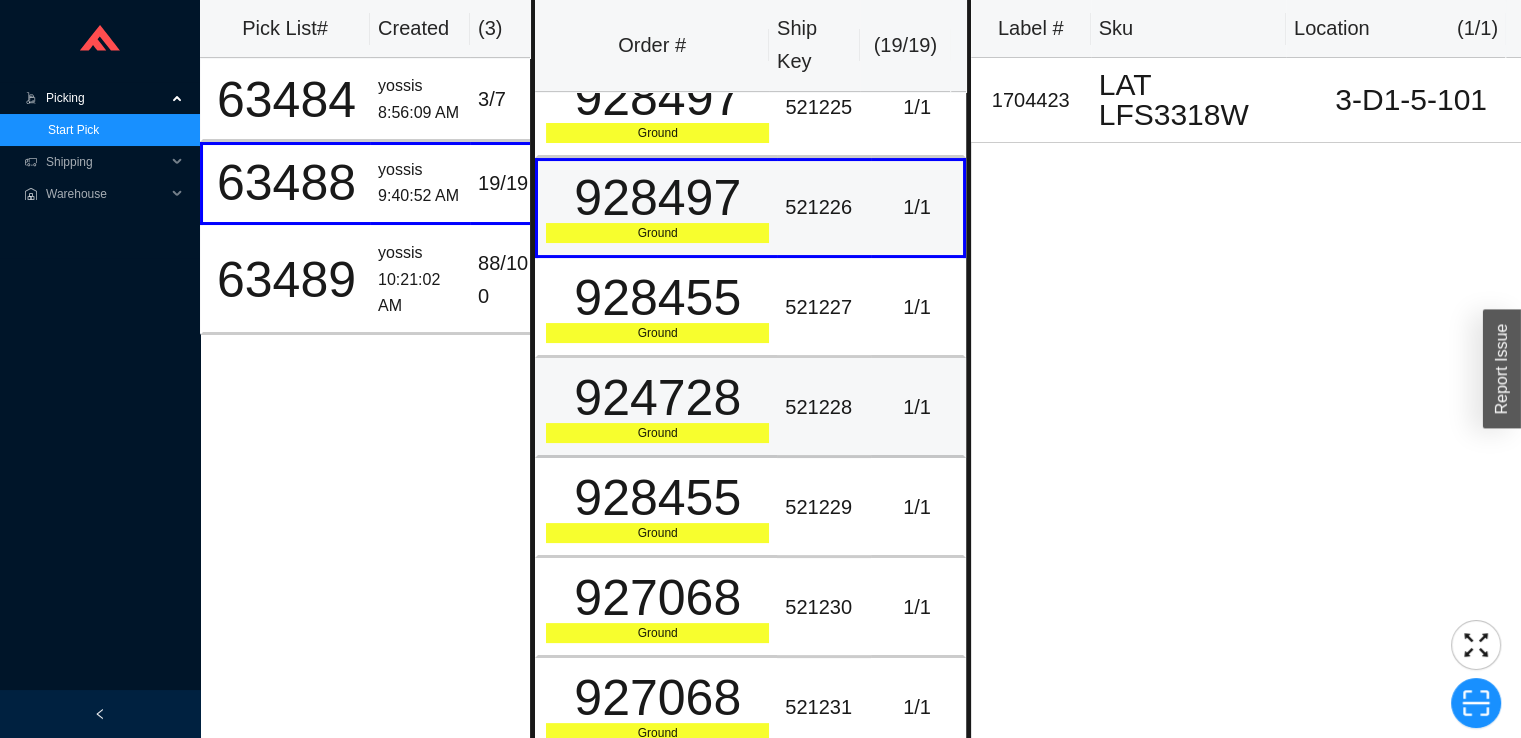 click on "924728" at bounding box center (657, 398) 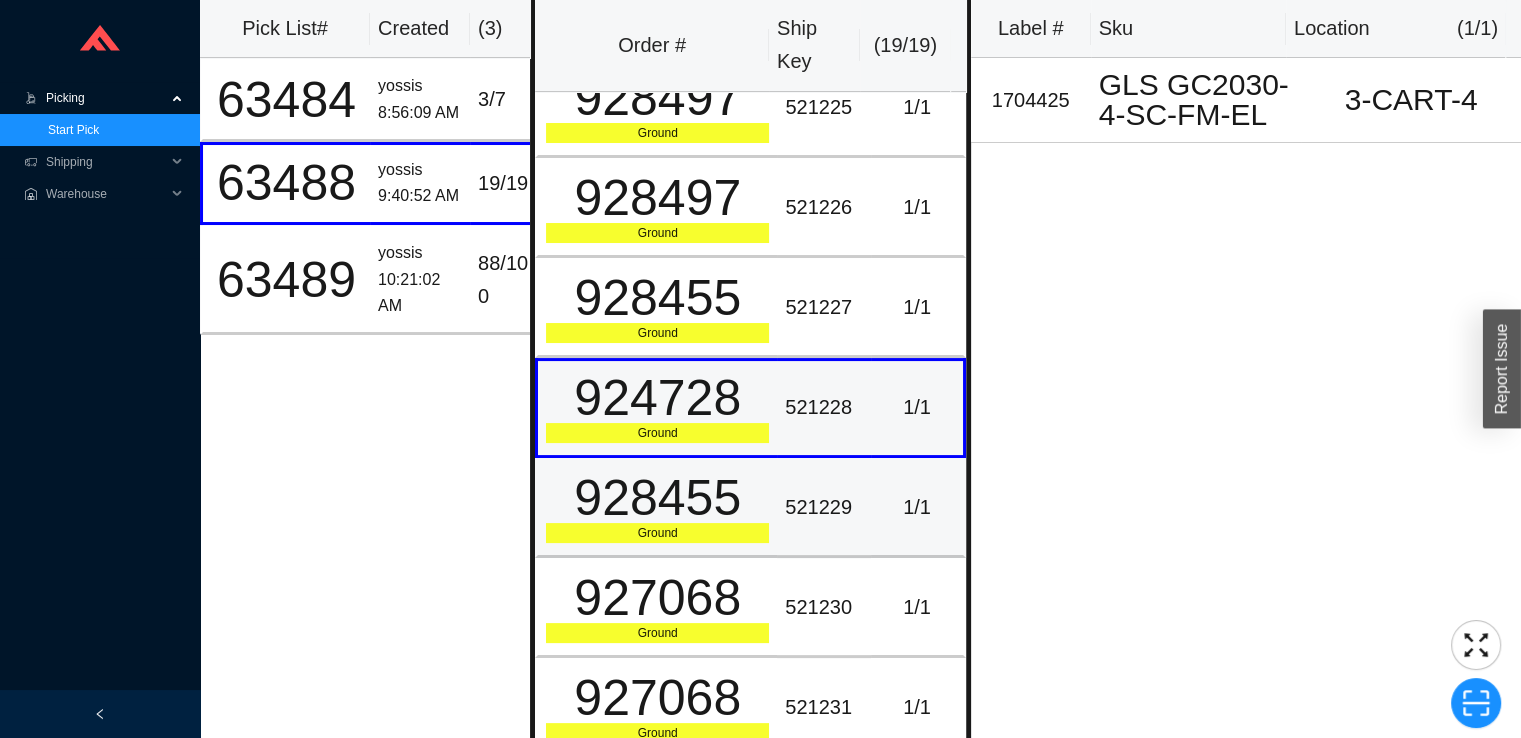 click on "928455" at bounding box center (657, 498) 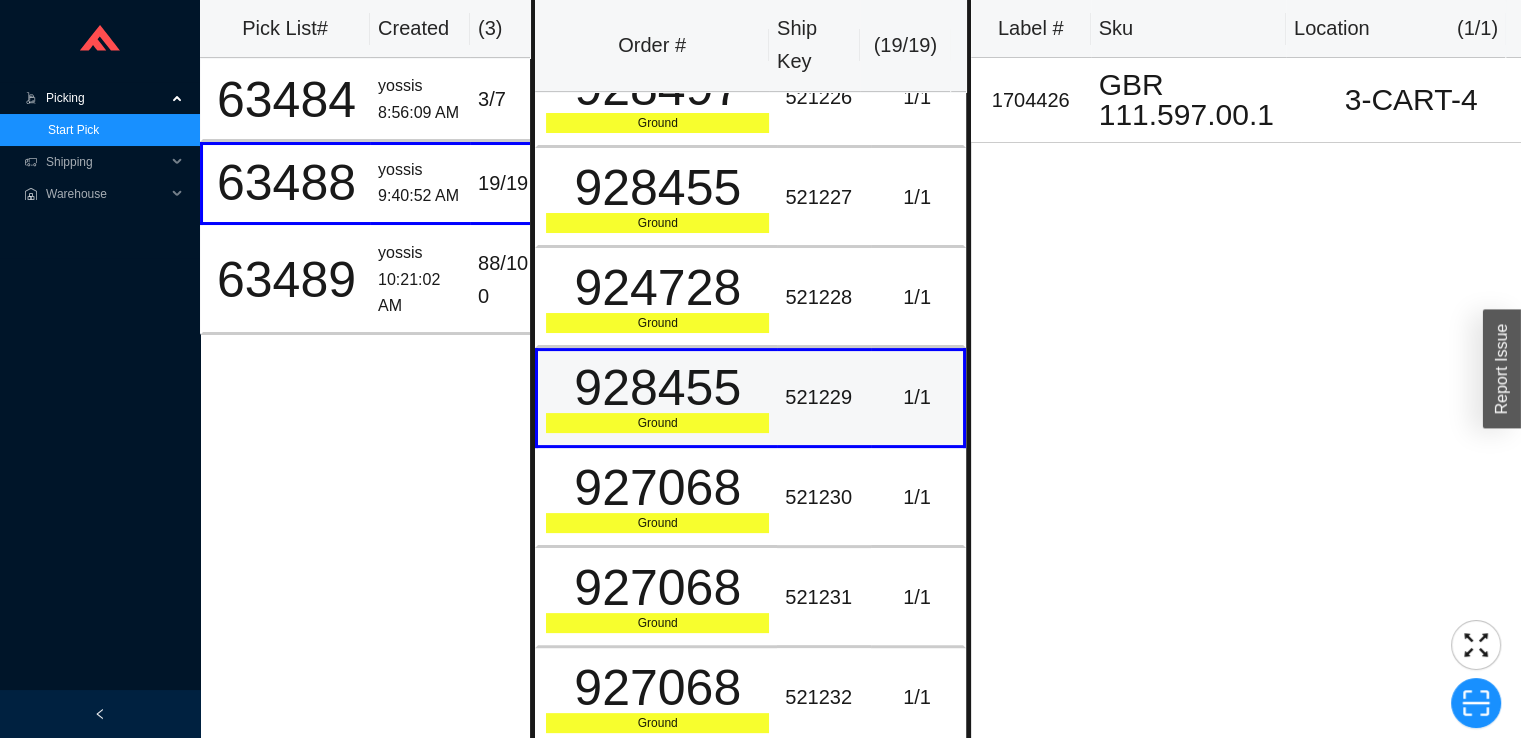 scroll, scrollTop: 490, scrollLeft: 0, axis: vertical 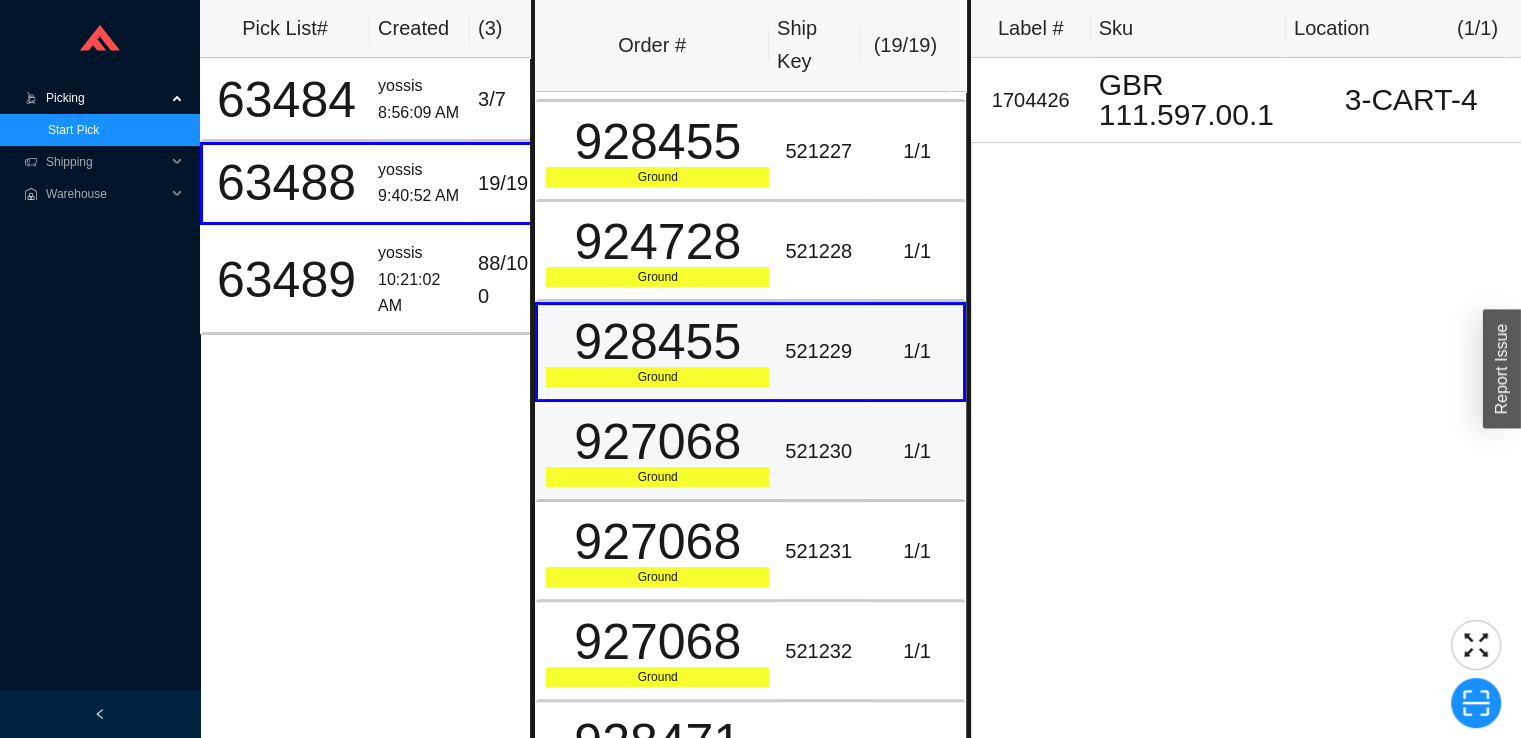 click on "927068" at bounding box center [657, 442] 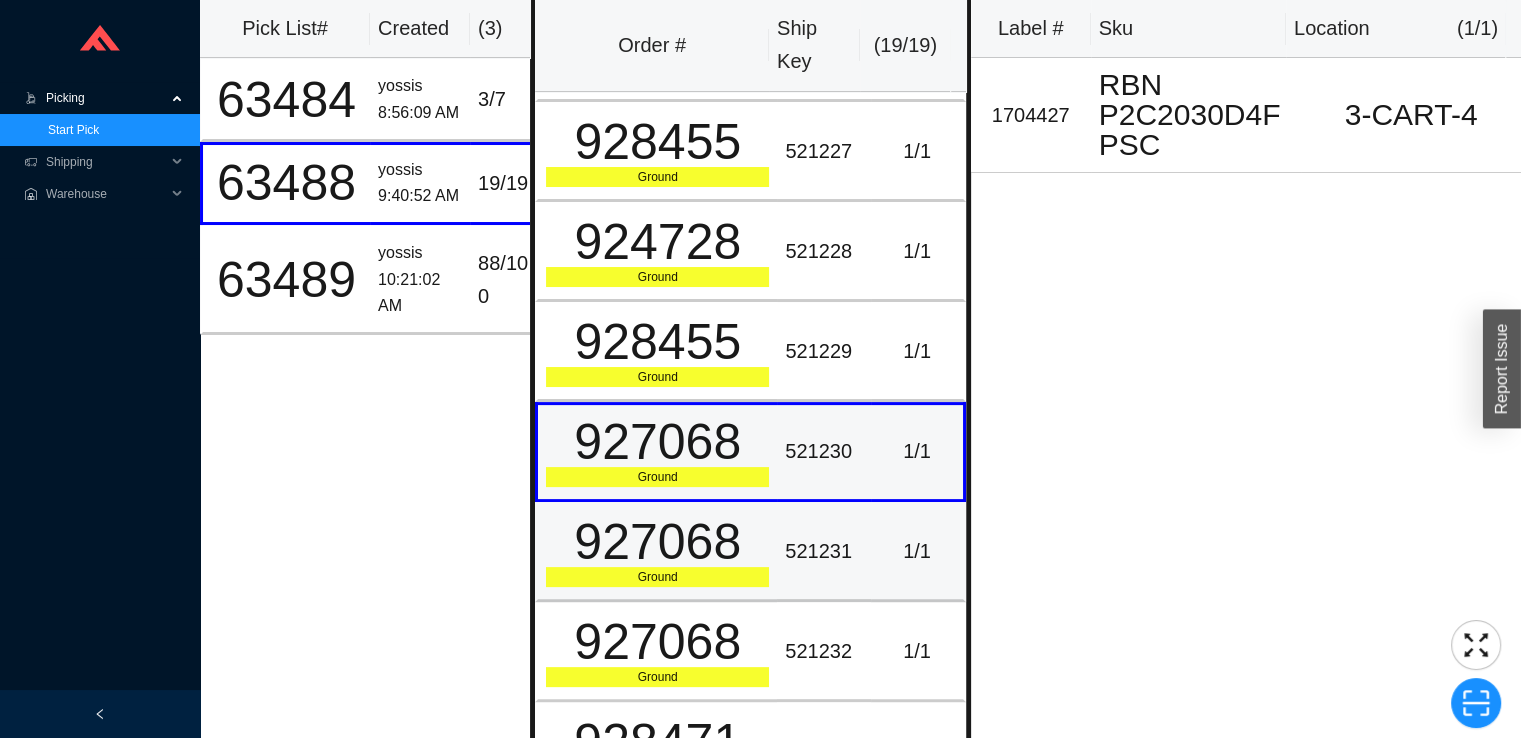 click on "927068" at bounding box center [657, 542] 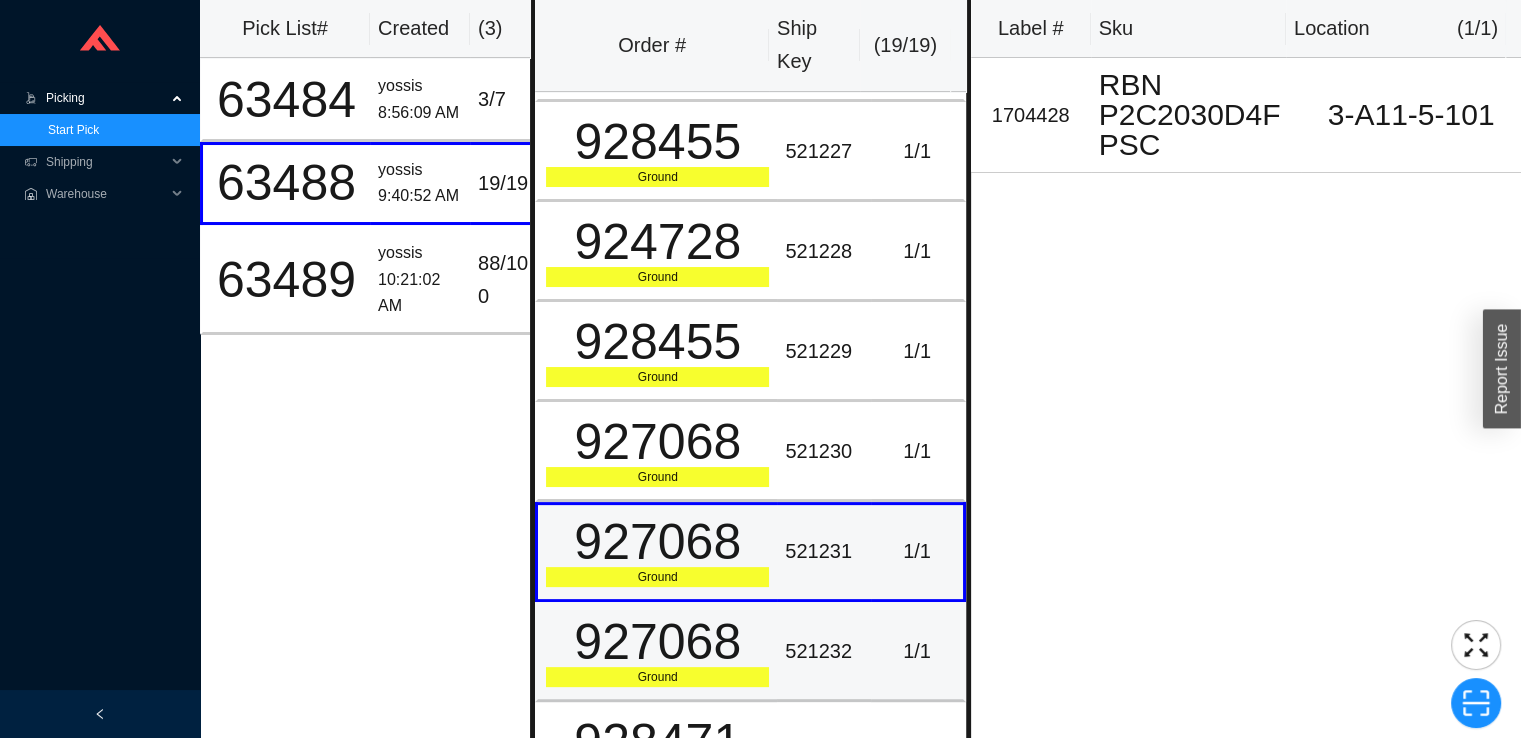 click on "927068" at bounding box center [657, 642] 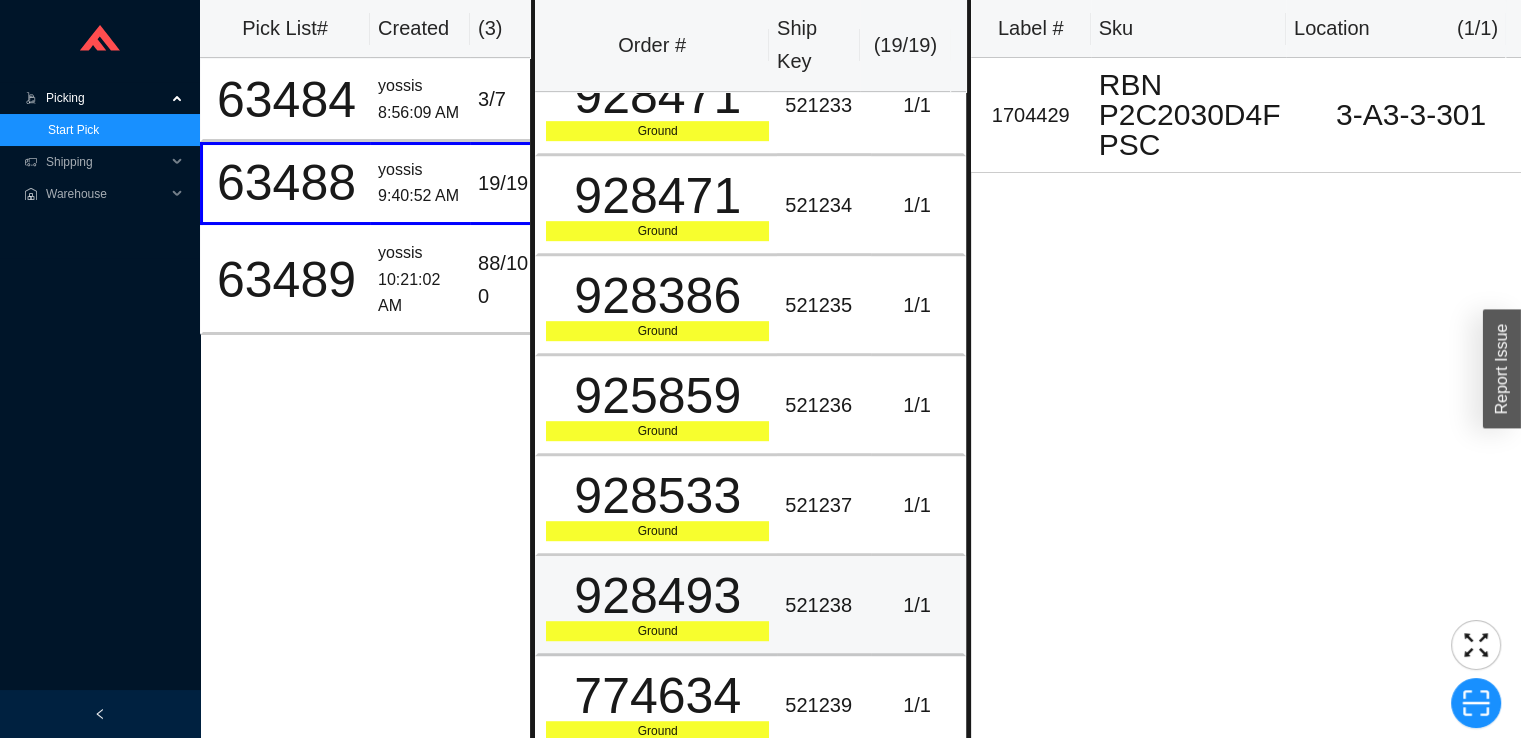 click on "928493" at bounding box center (657, 596) 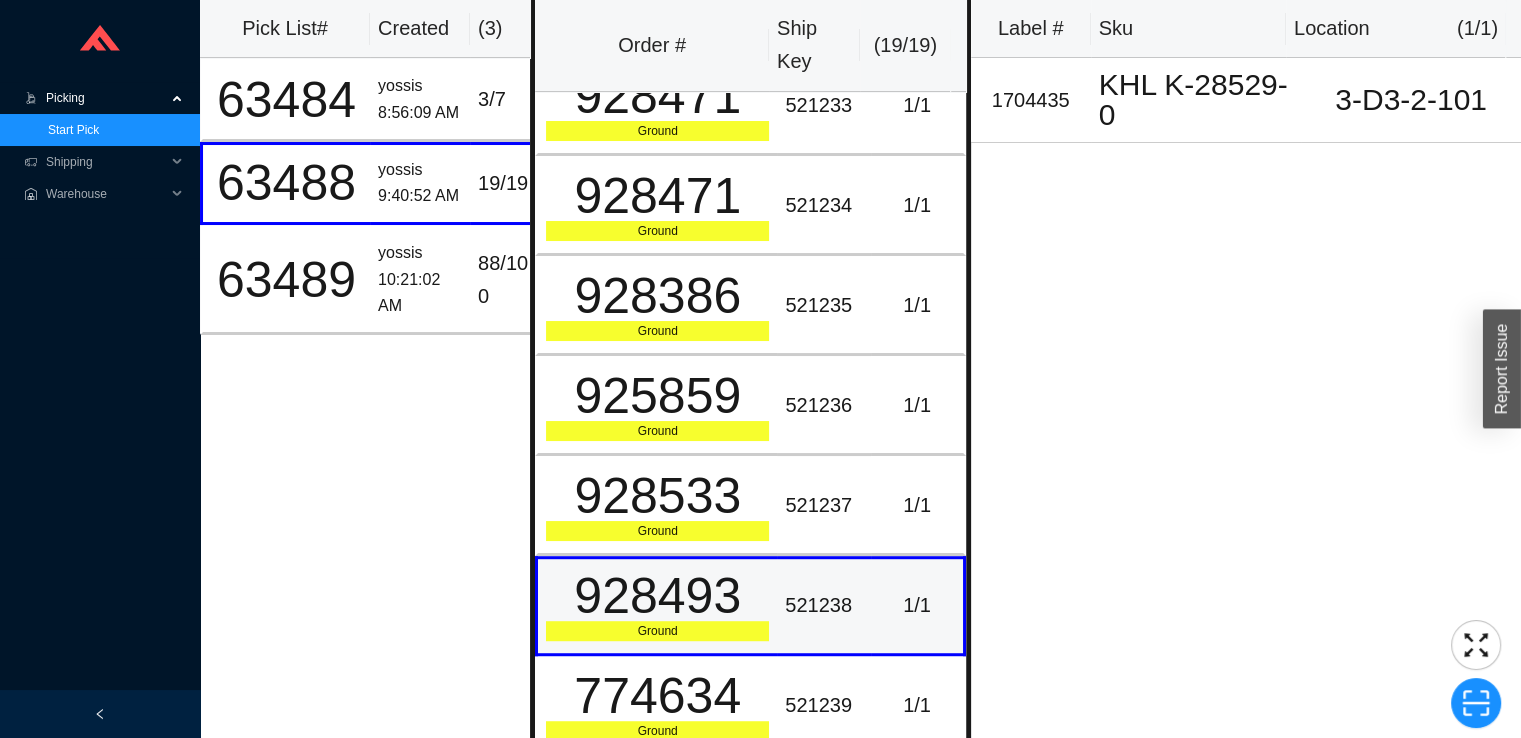 scroll, scrollTop: 1213, scrollLeft: 0, axis: vertical 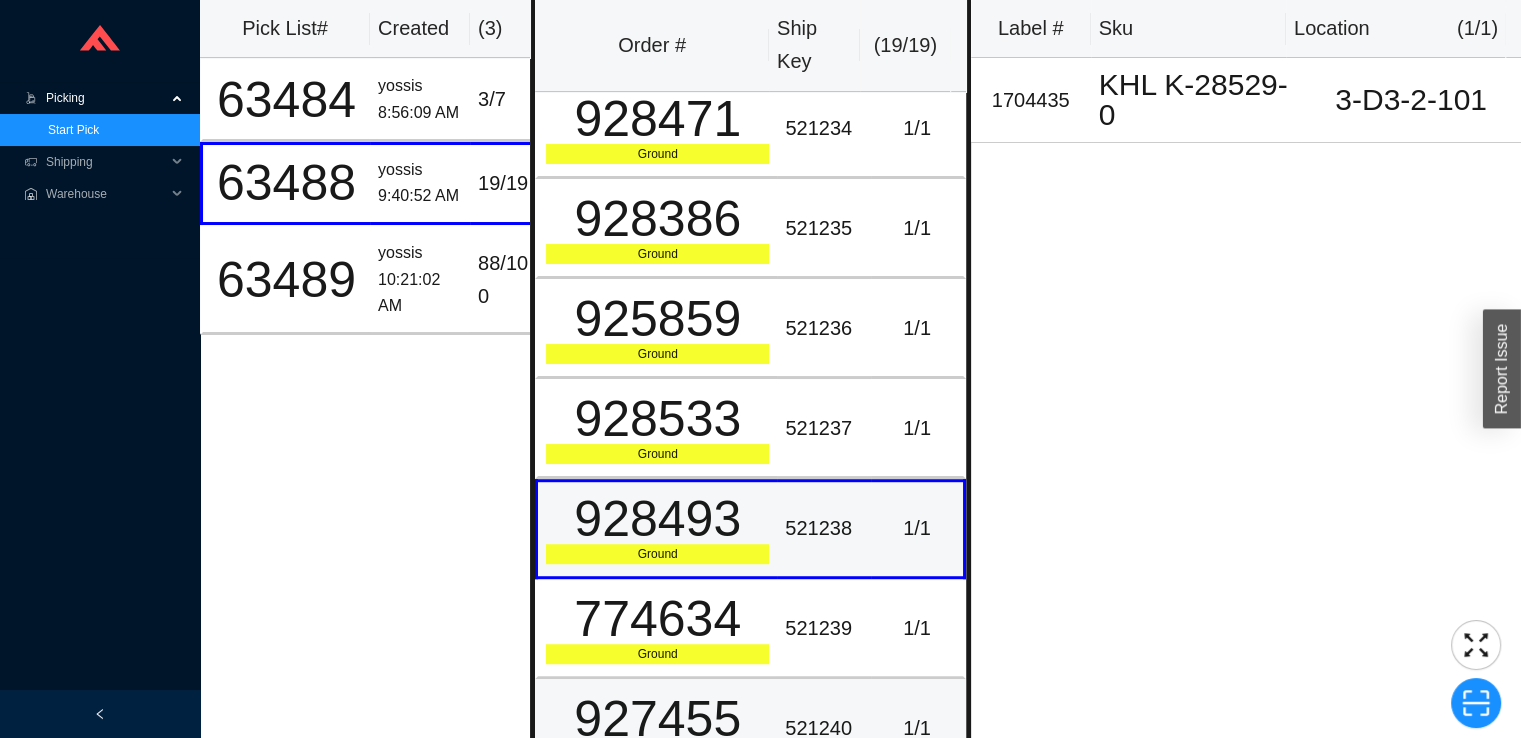 click on "927455" at bounding box center (657, 719) 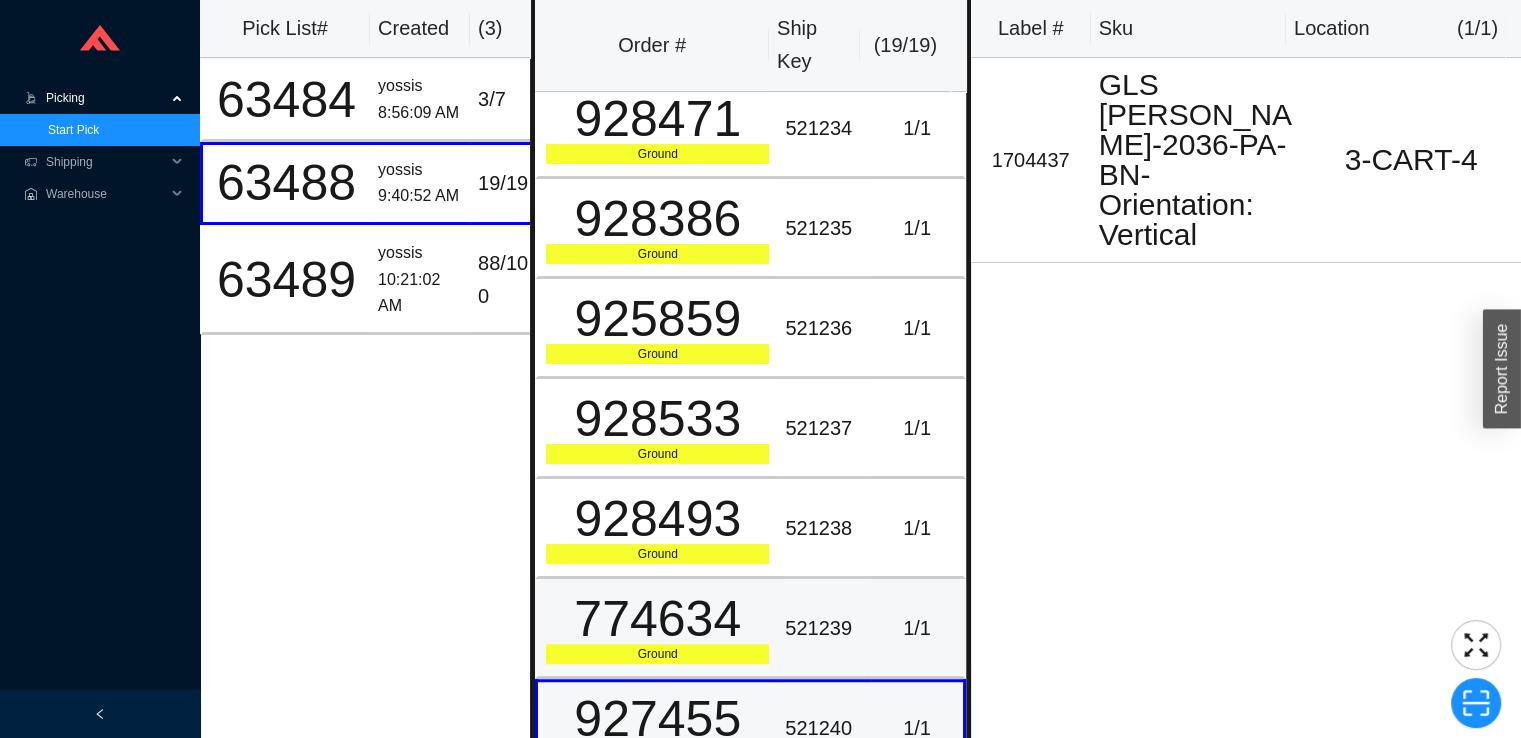 click on "774634" at bounding box center (657, 619) 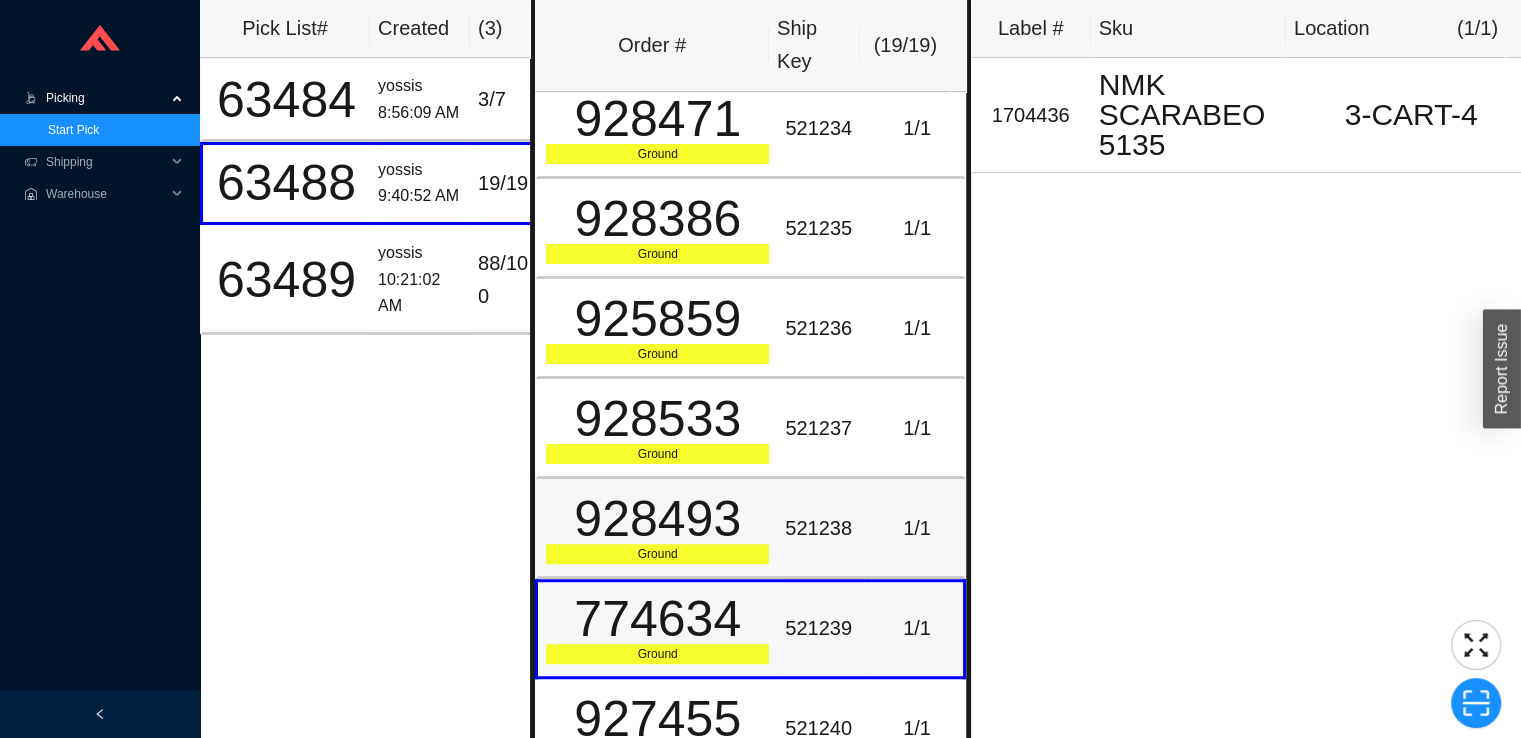 click on "928493" at bounding box center (657, 519) 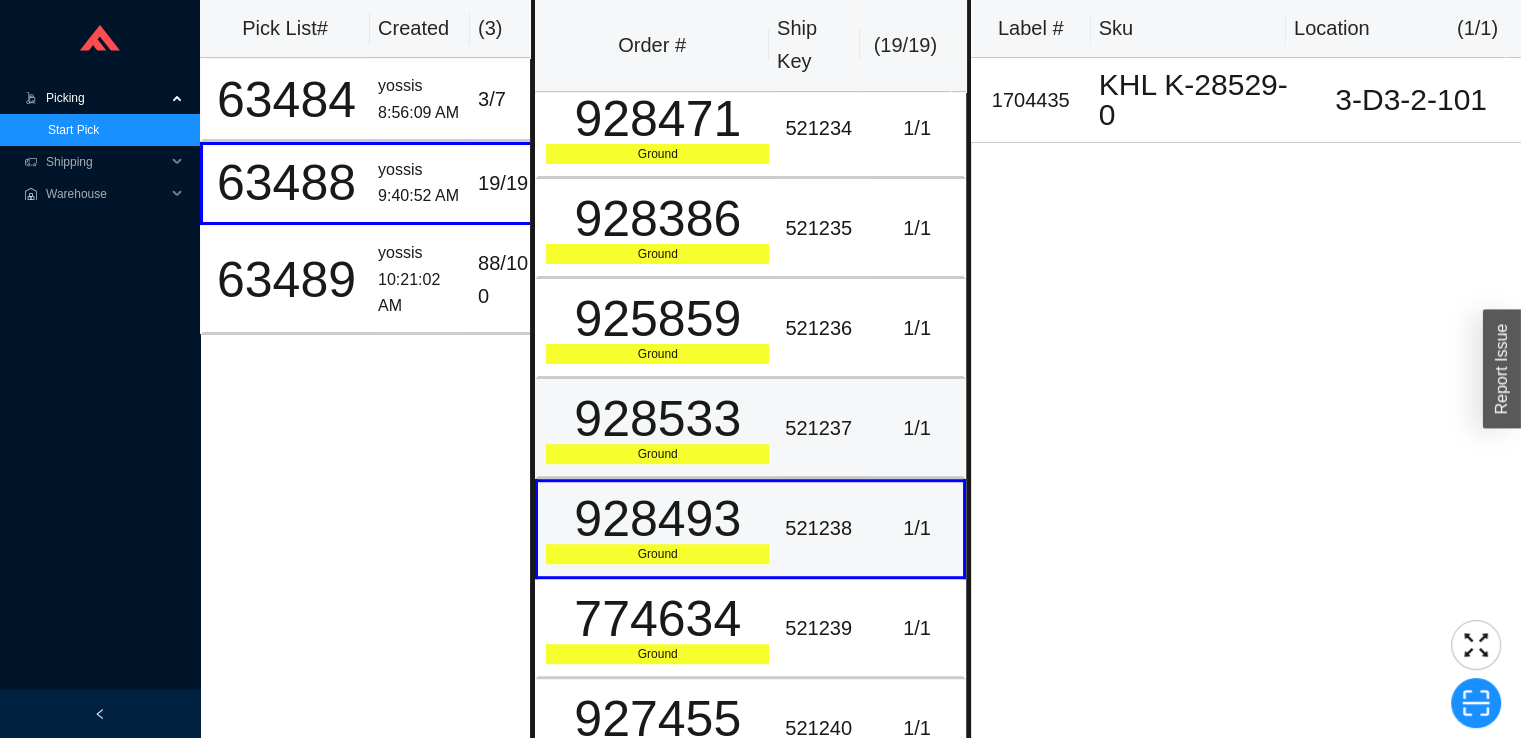 click on "928533" at bounding box center (657, 419) 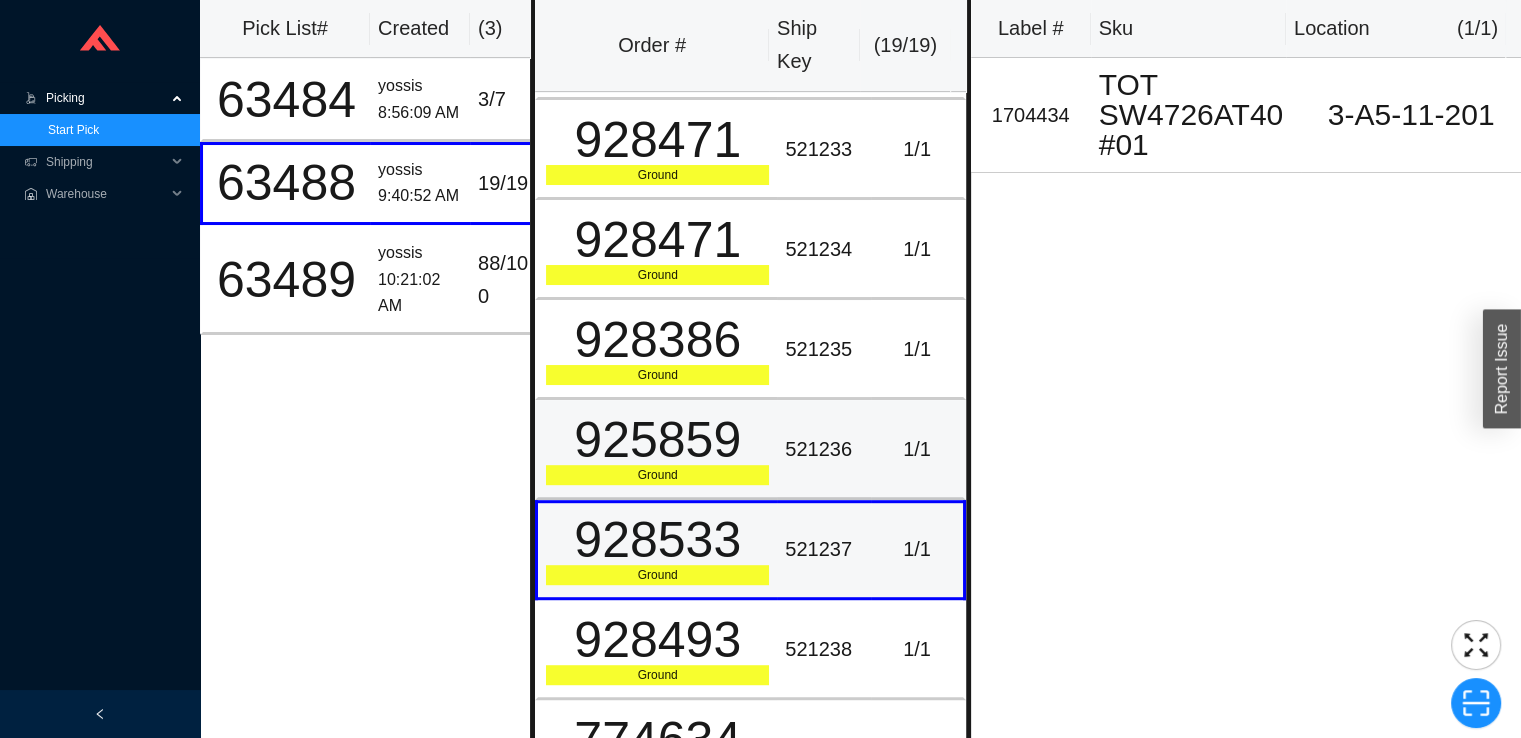 click on "925859" at bounding box center (657, 440) 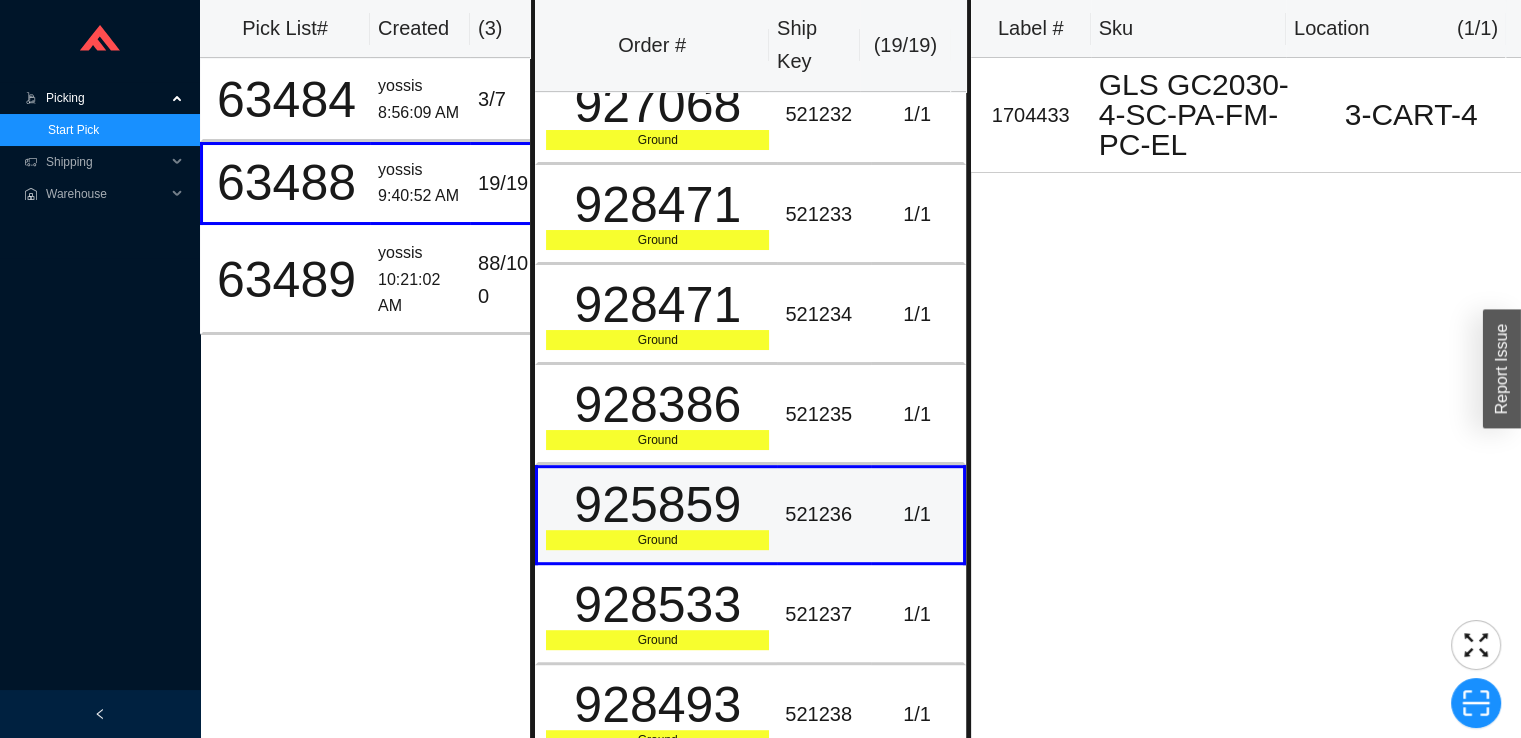 scroll, scrollTop: 1017, scrollLeft: 0, axis: vertical 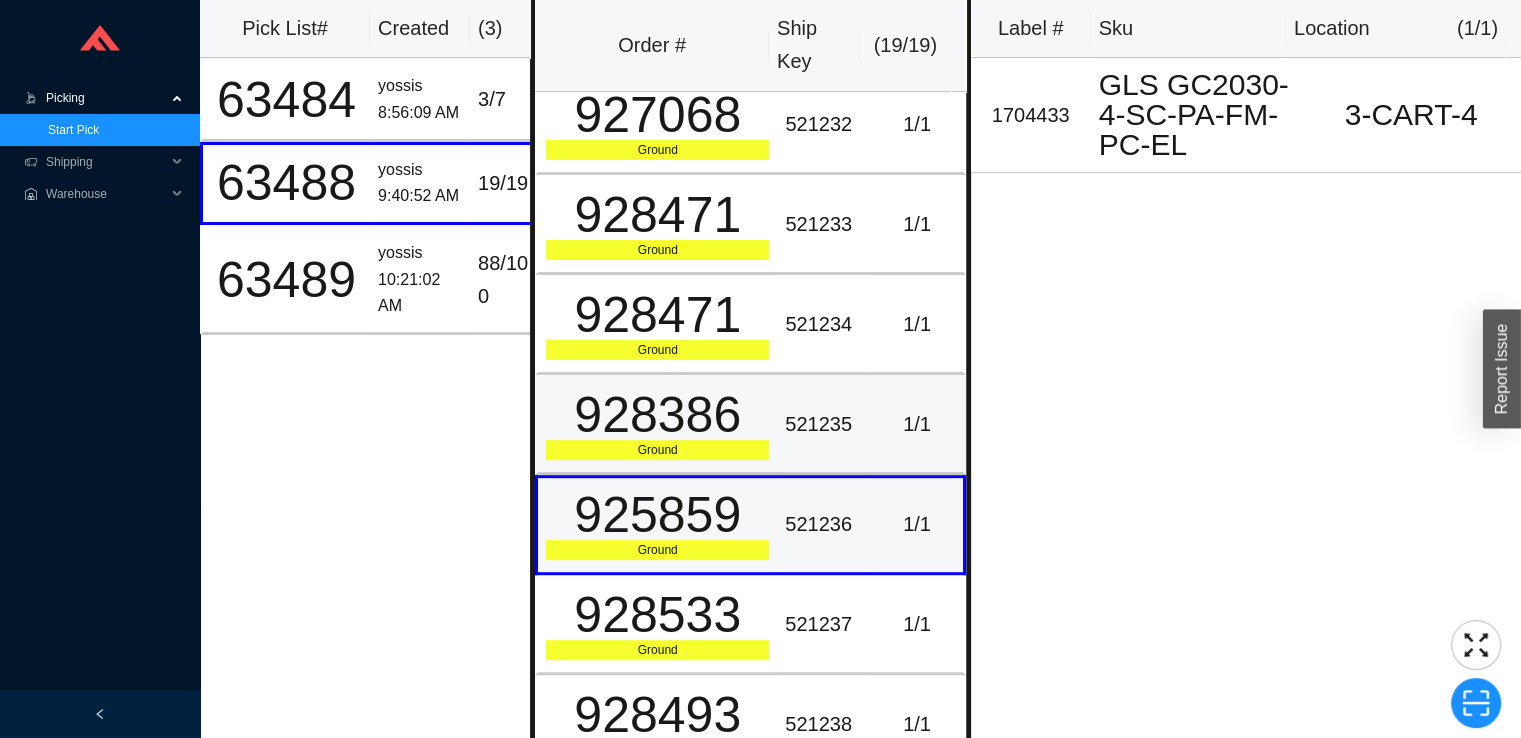 click on "Ground" at bounding box center [657, 450] 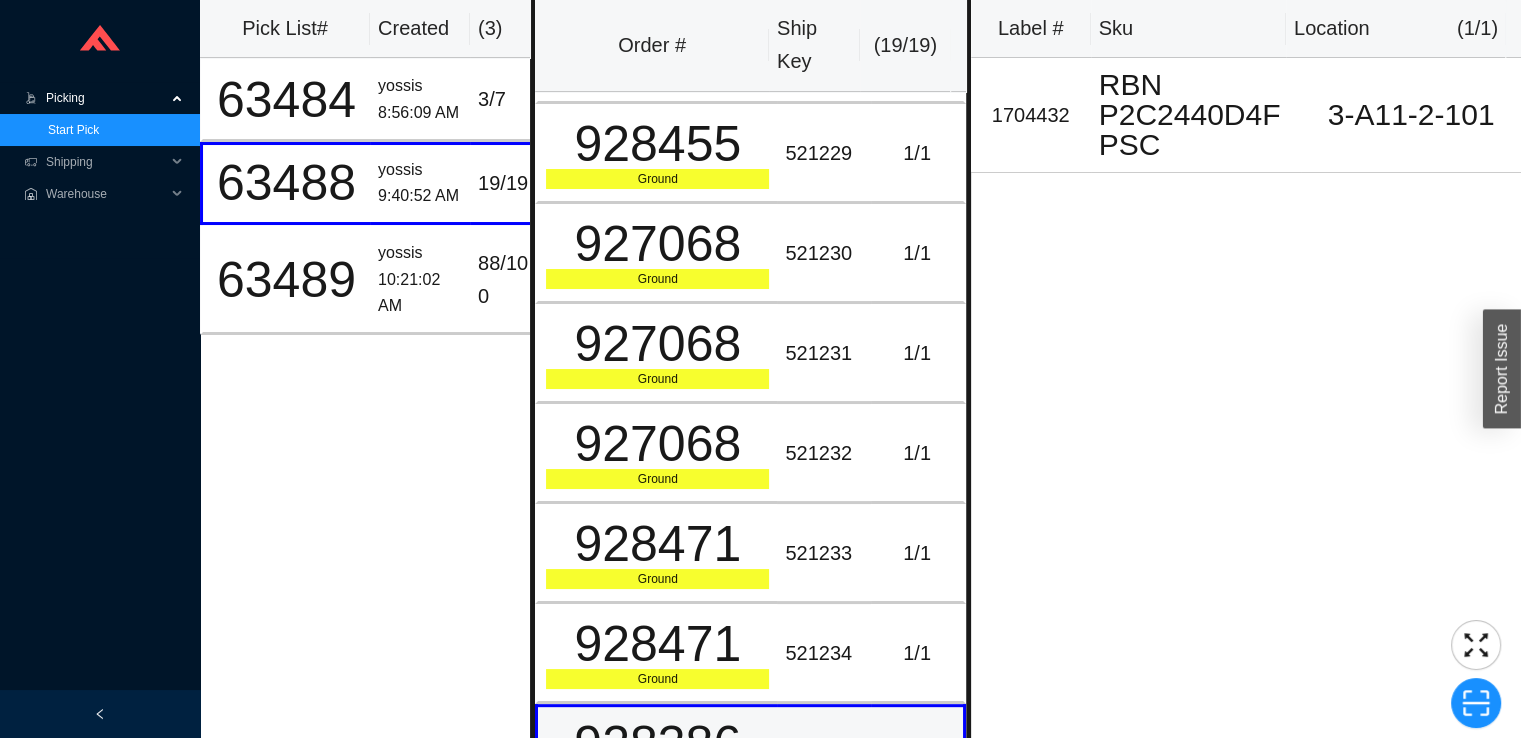 scroll, scrollTop: 683, scrollLeft: 0, axis: vertical 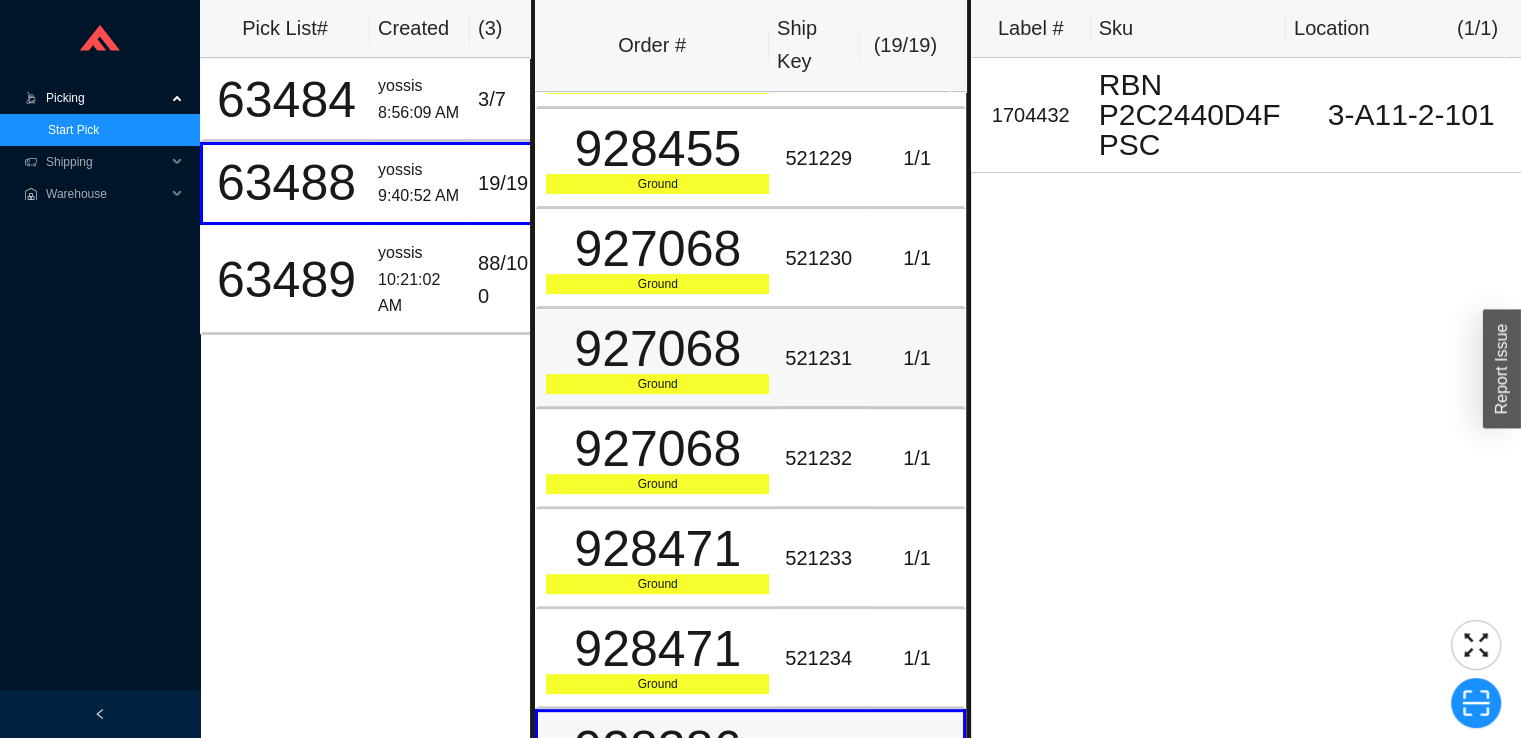 click on "Ground" at bounding box center [657, 384] 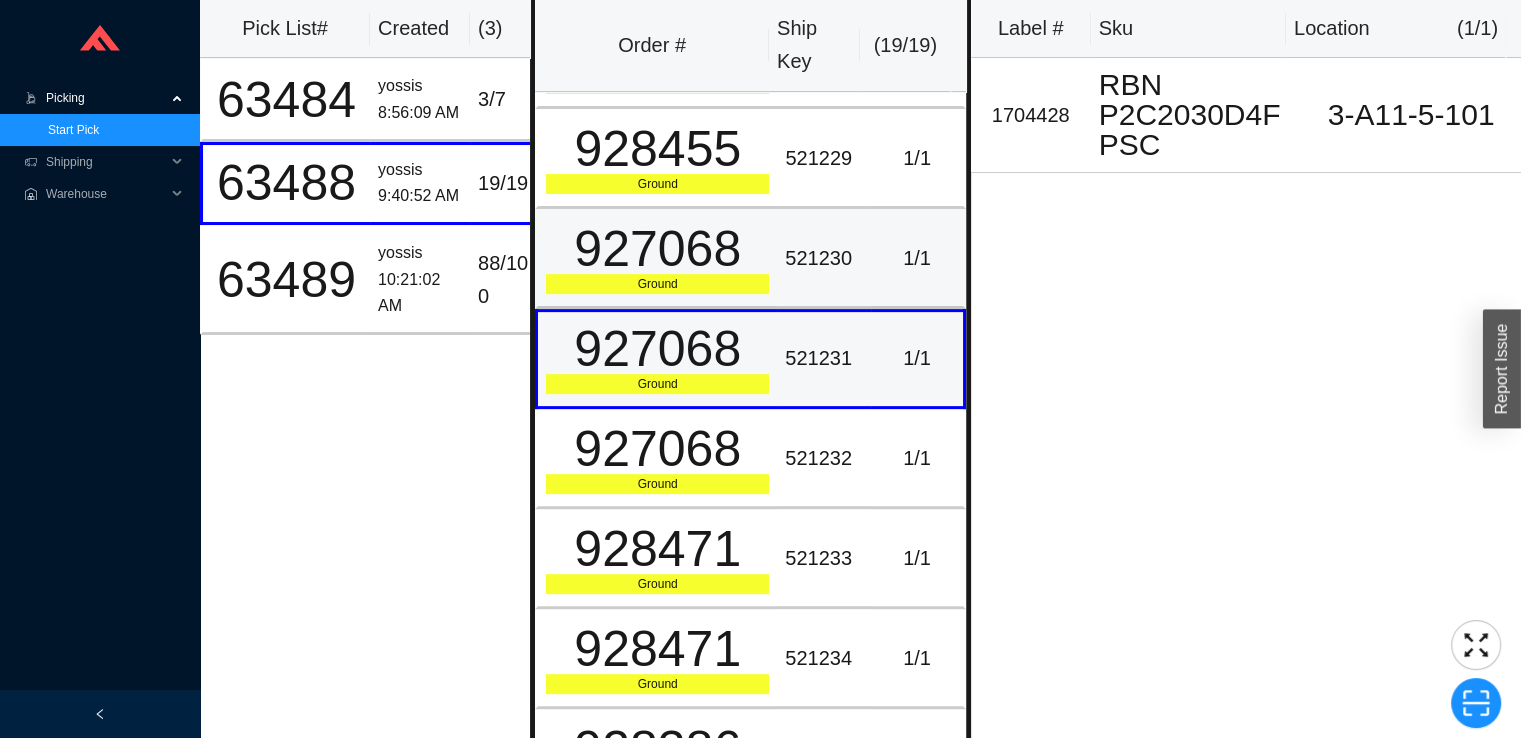 click on "Ground" at bounding box center (657, 284) 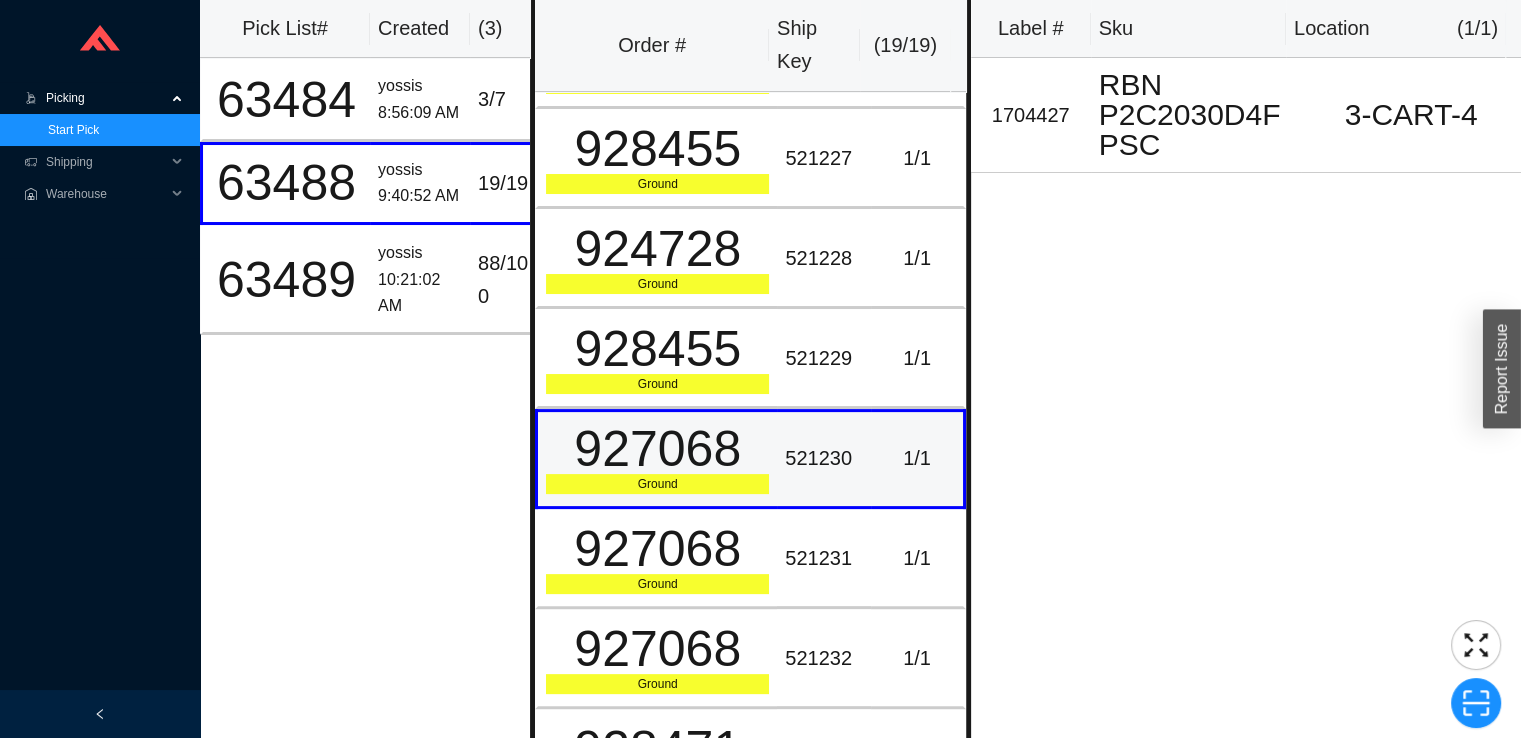 scroll, scrollTop: 479, scrollLeft: 0, axis: vertical 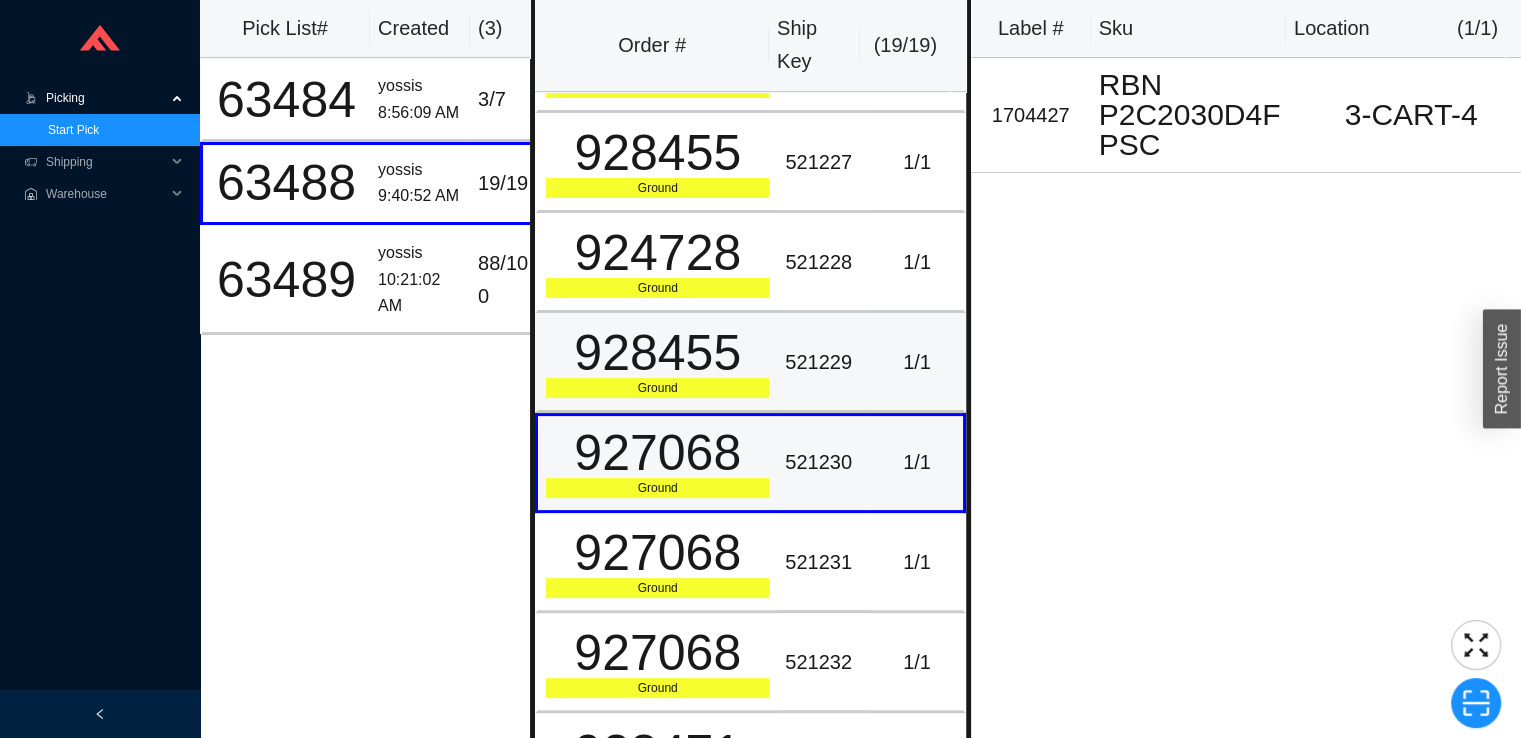 click on "928455" at bounding box center [657, 353] 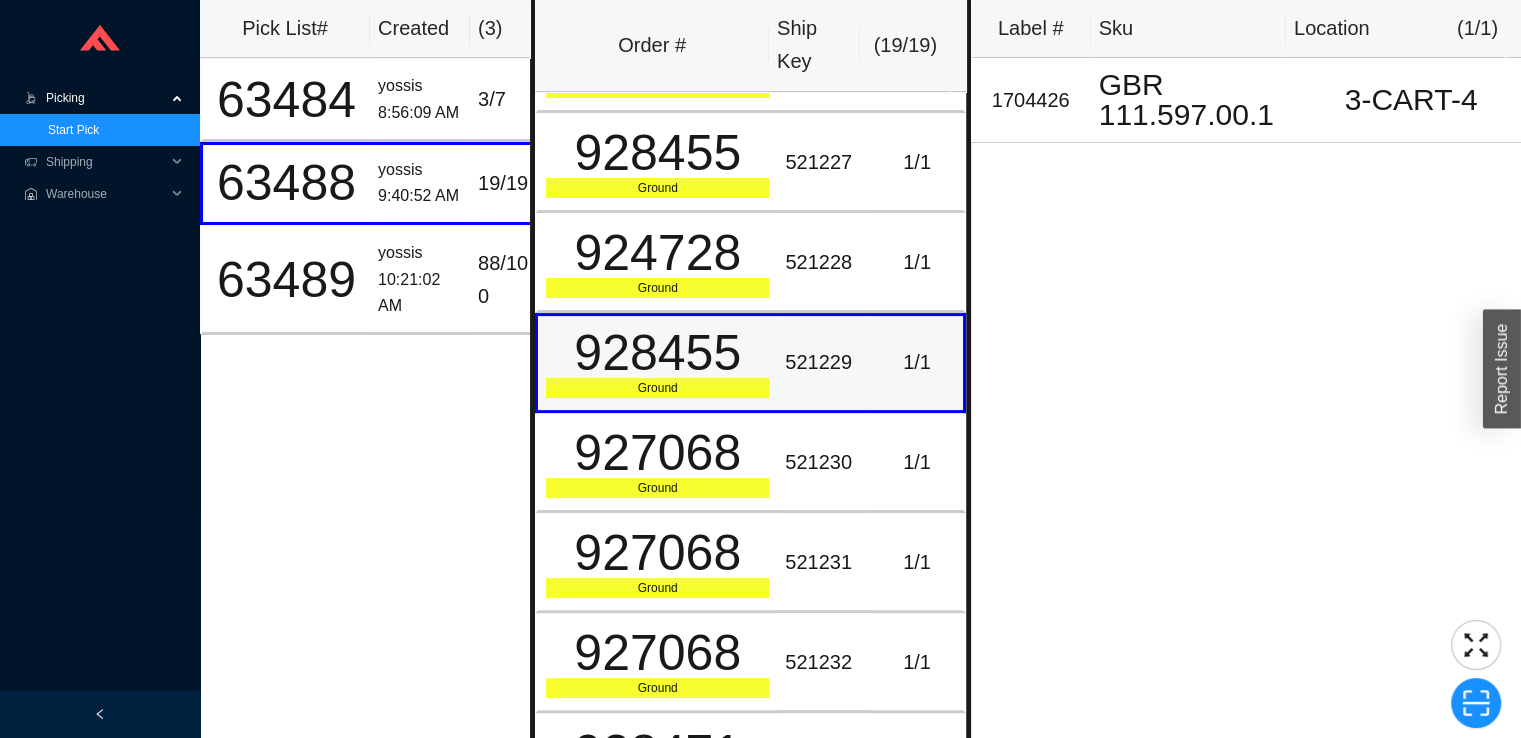 click on "Order #" at bounding box center (652, 46) 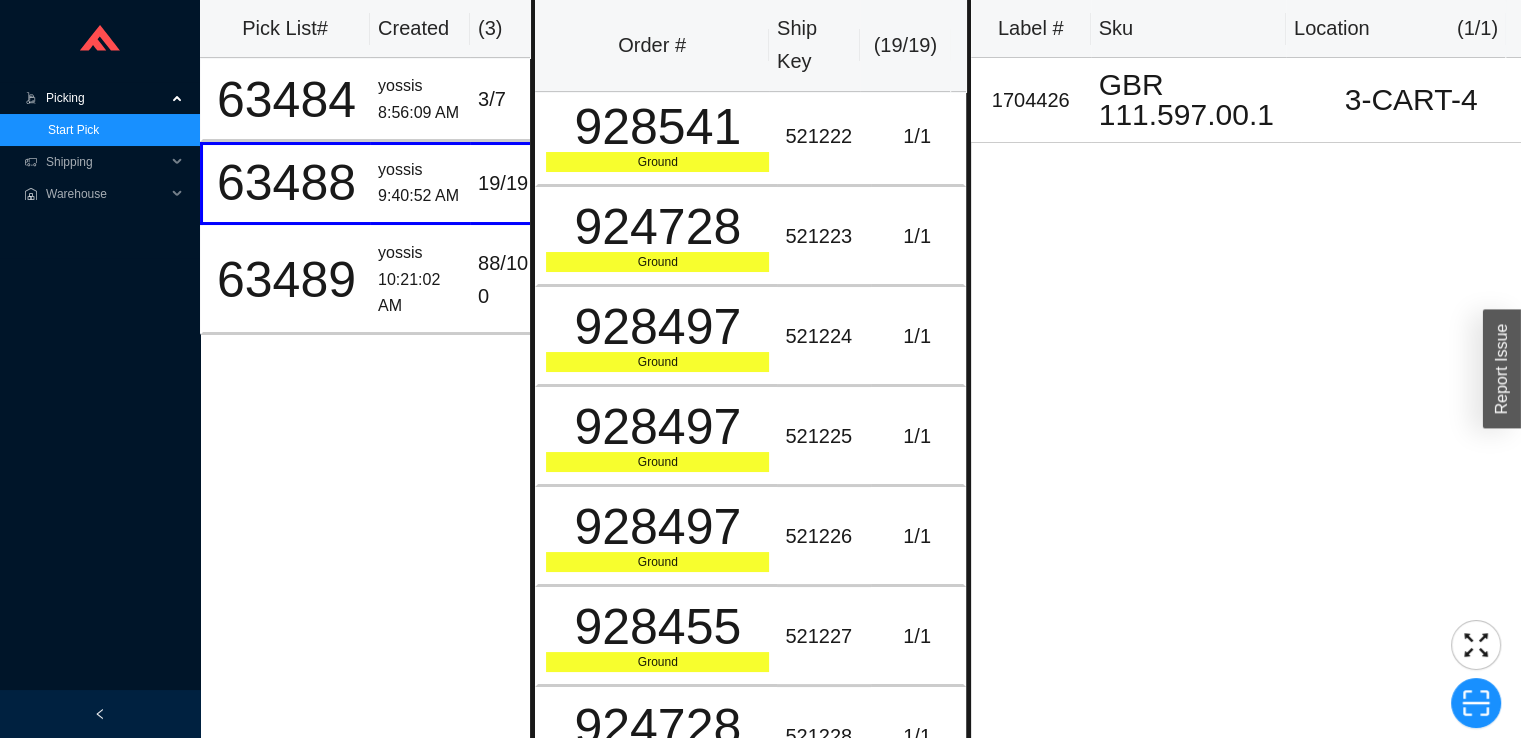 scroll, scrollTop: 0, scrollLeft: 0, axis: both 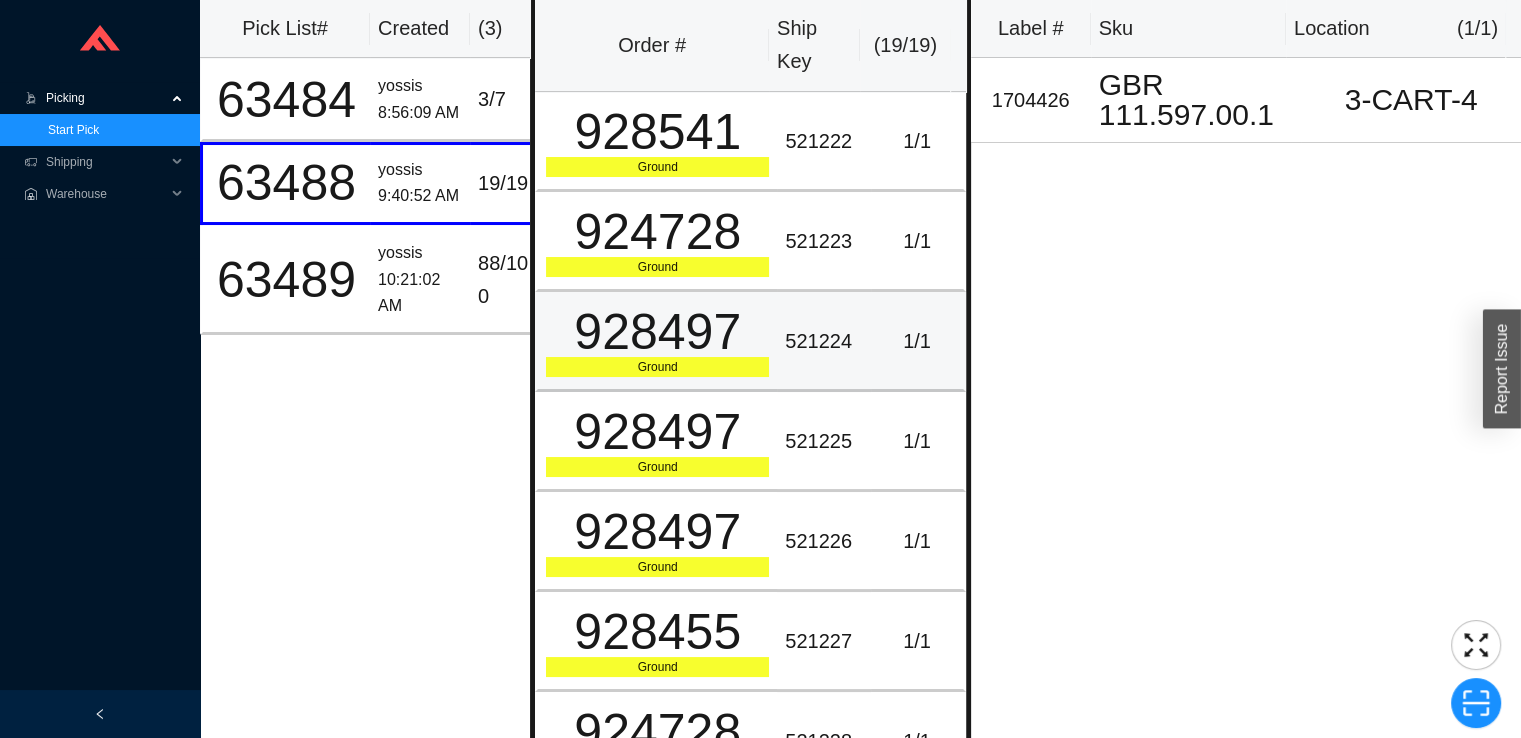 click on "928497" at bounding box center (657, 332) 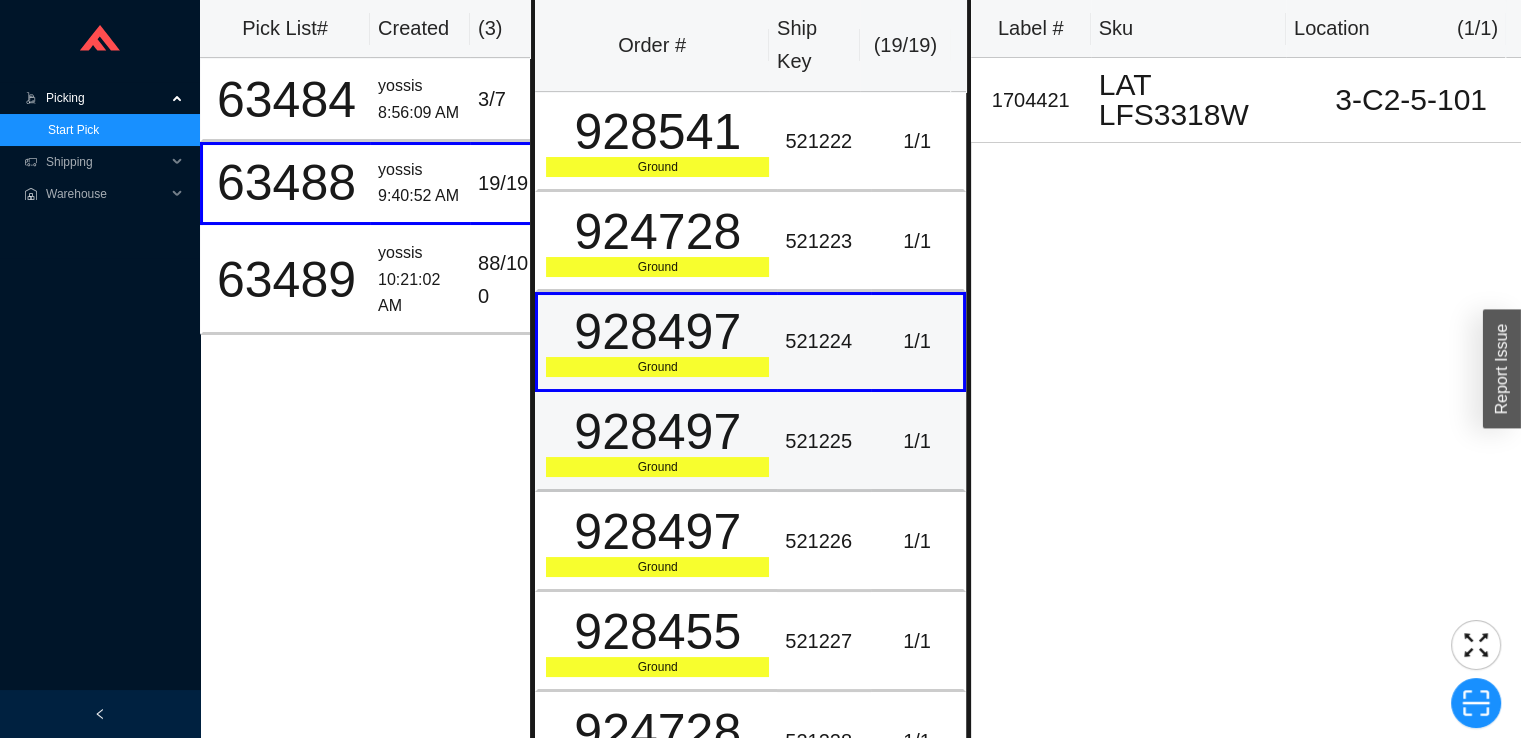 click on "928497" at bounding box center (657, 432) 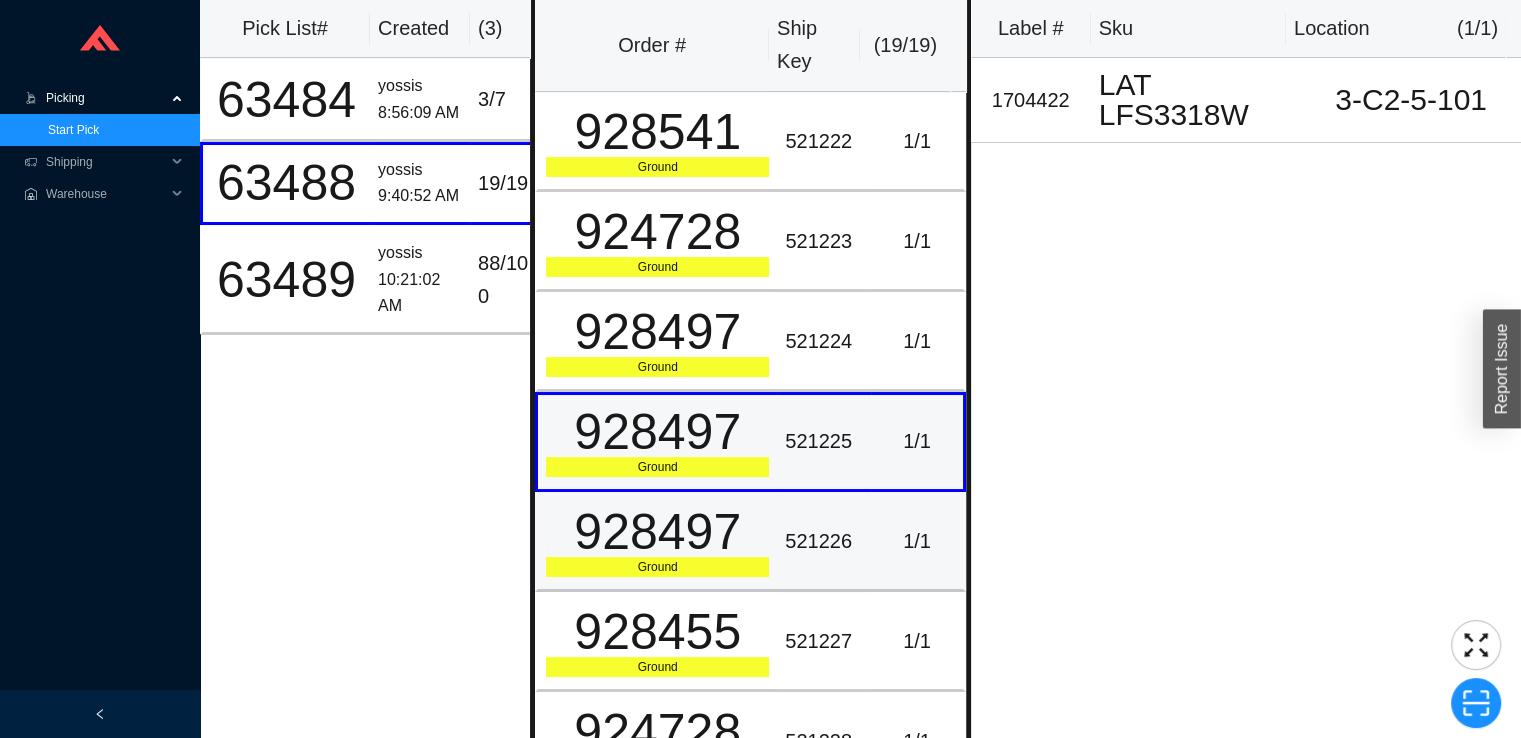click on "928497" at bounding box center (657, 532) 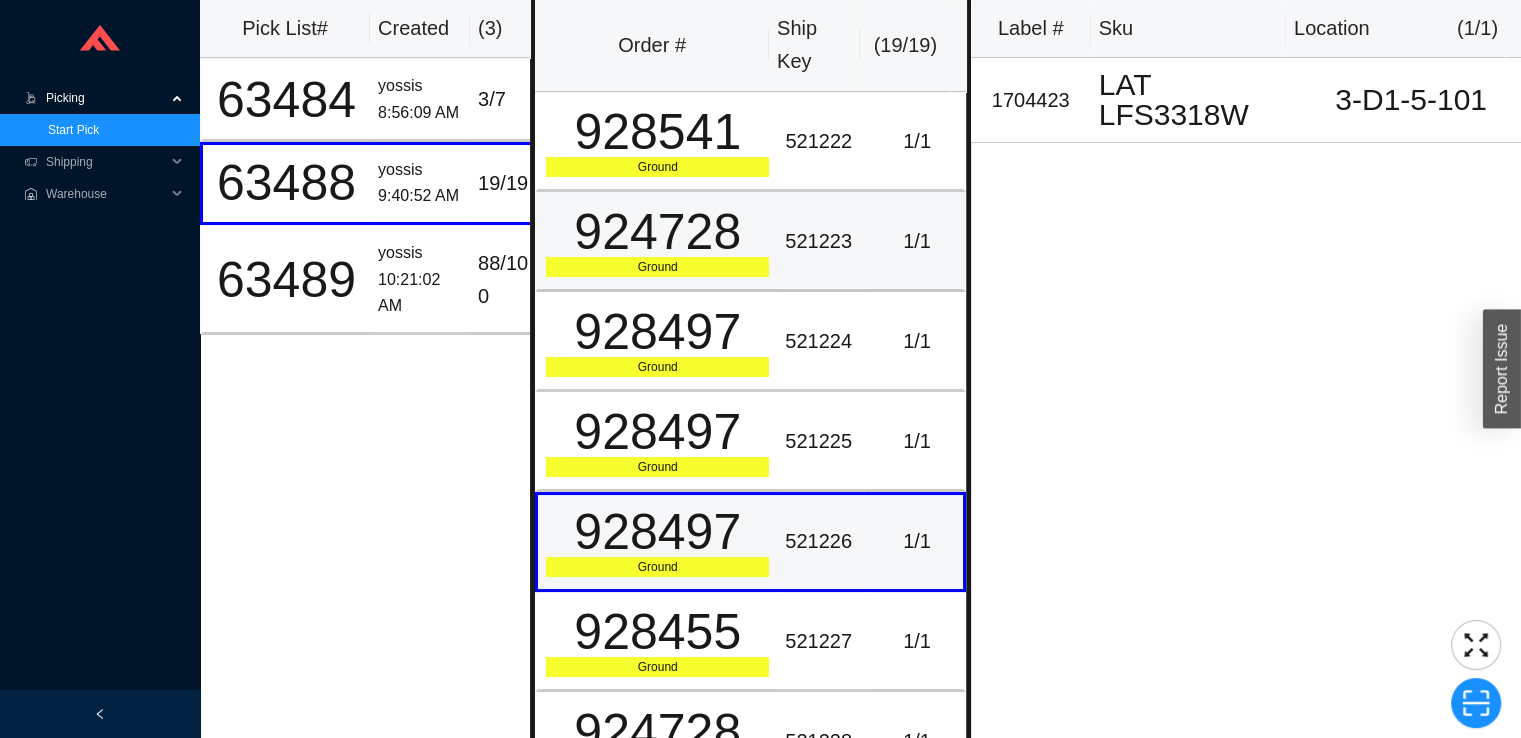 click on "Ground" at bounding box center [657, 267] 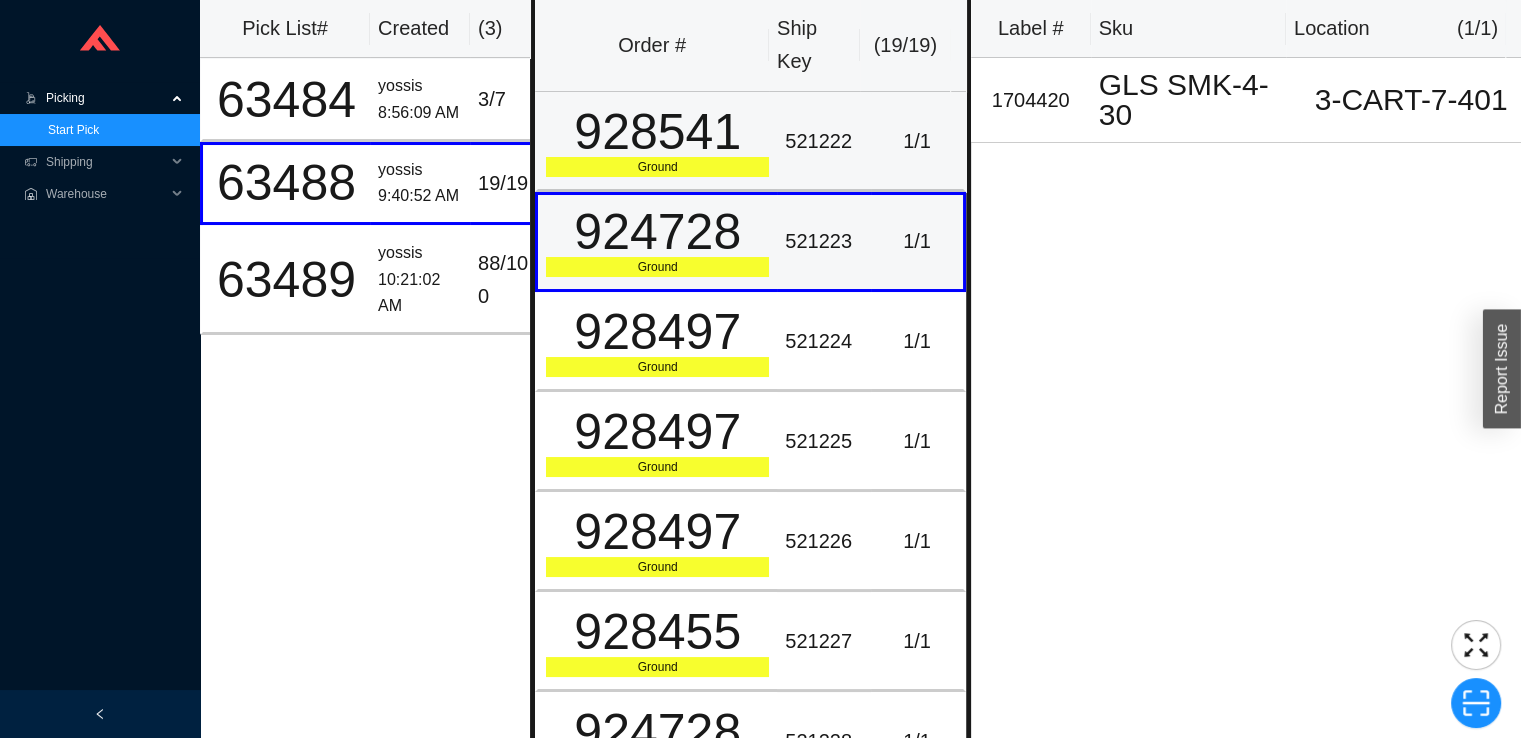 click on "928541" at bounding box center (657, 132) 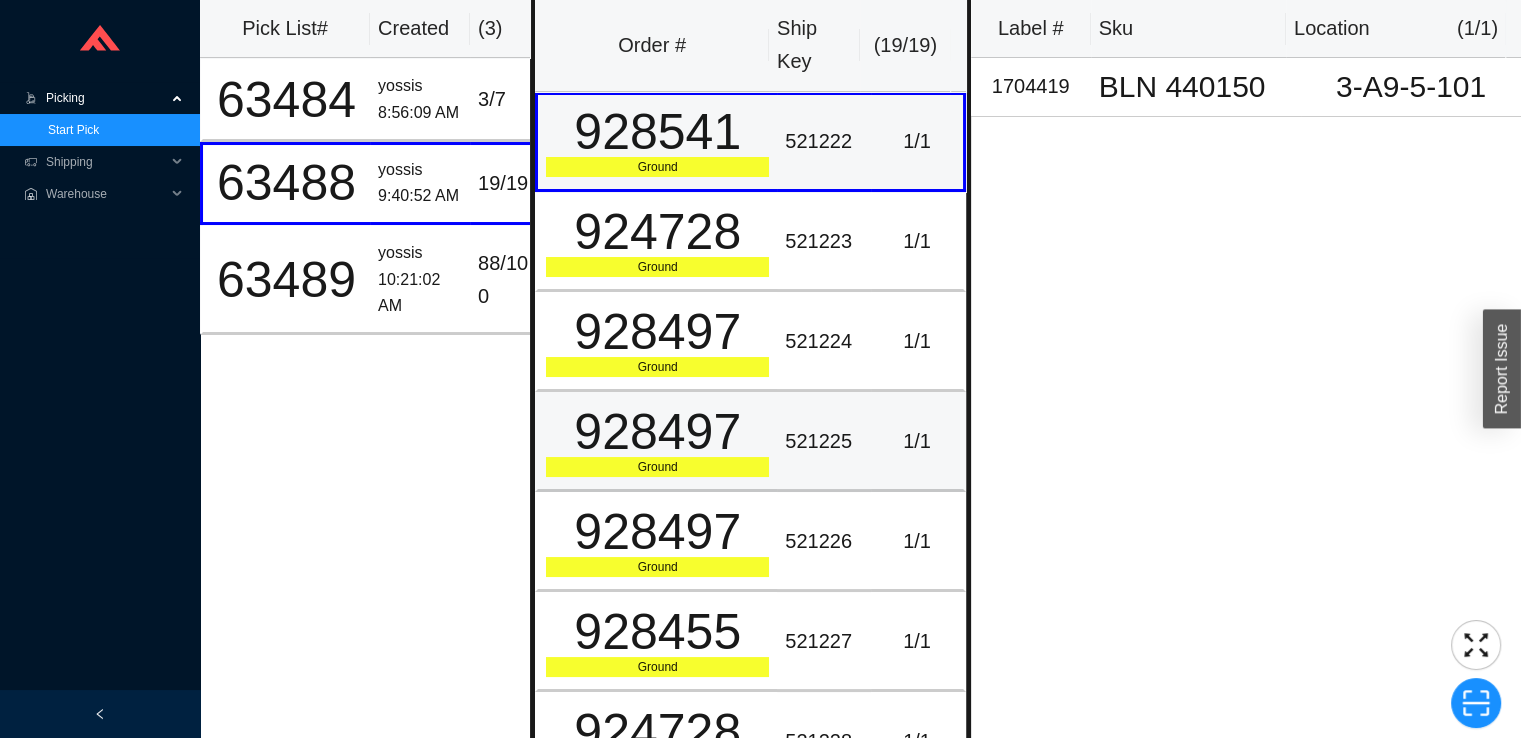 click on "928497" at bounding box center (657, 432) 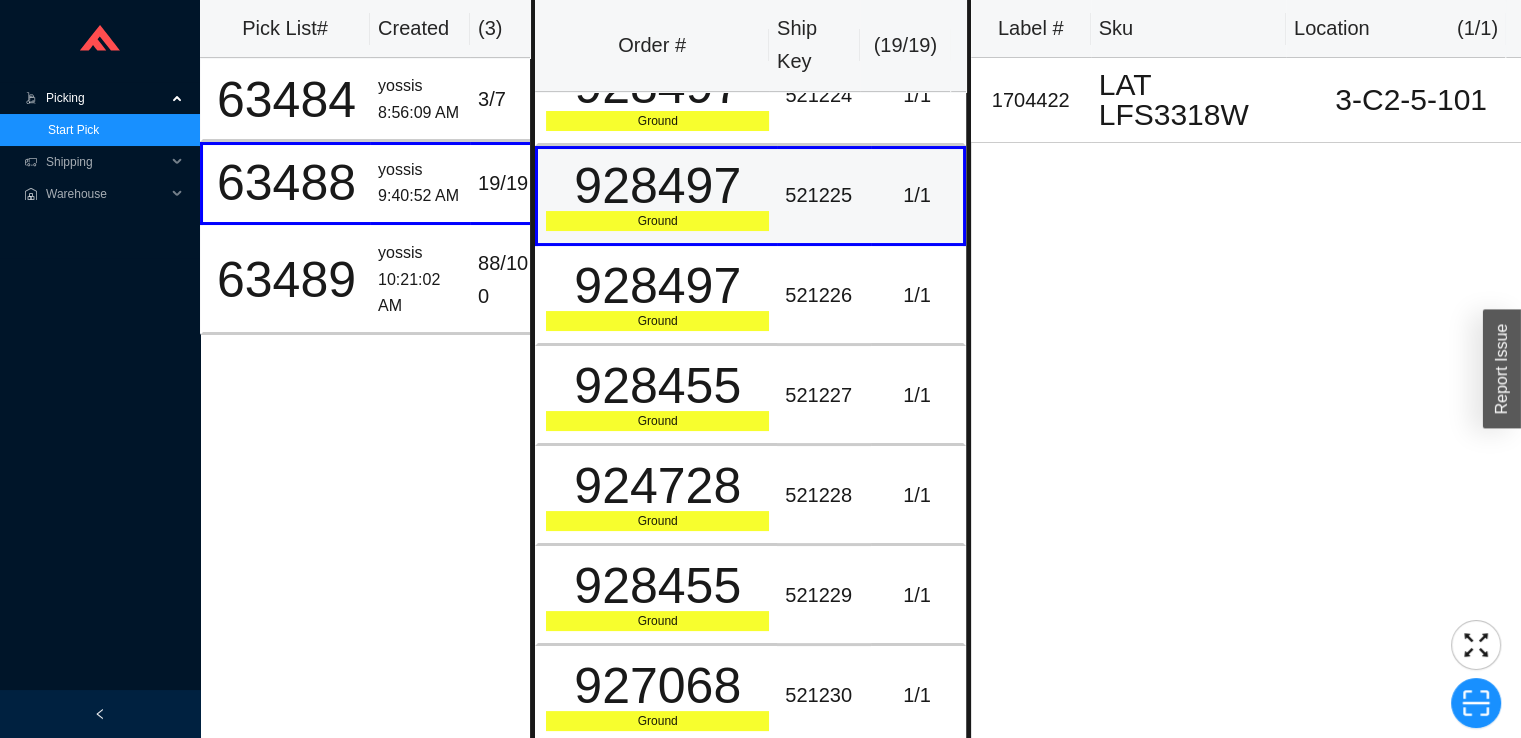 scroll, scrollTop: 262, scrollLeft: 0, axis: vertical 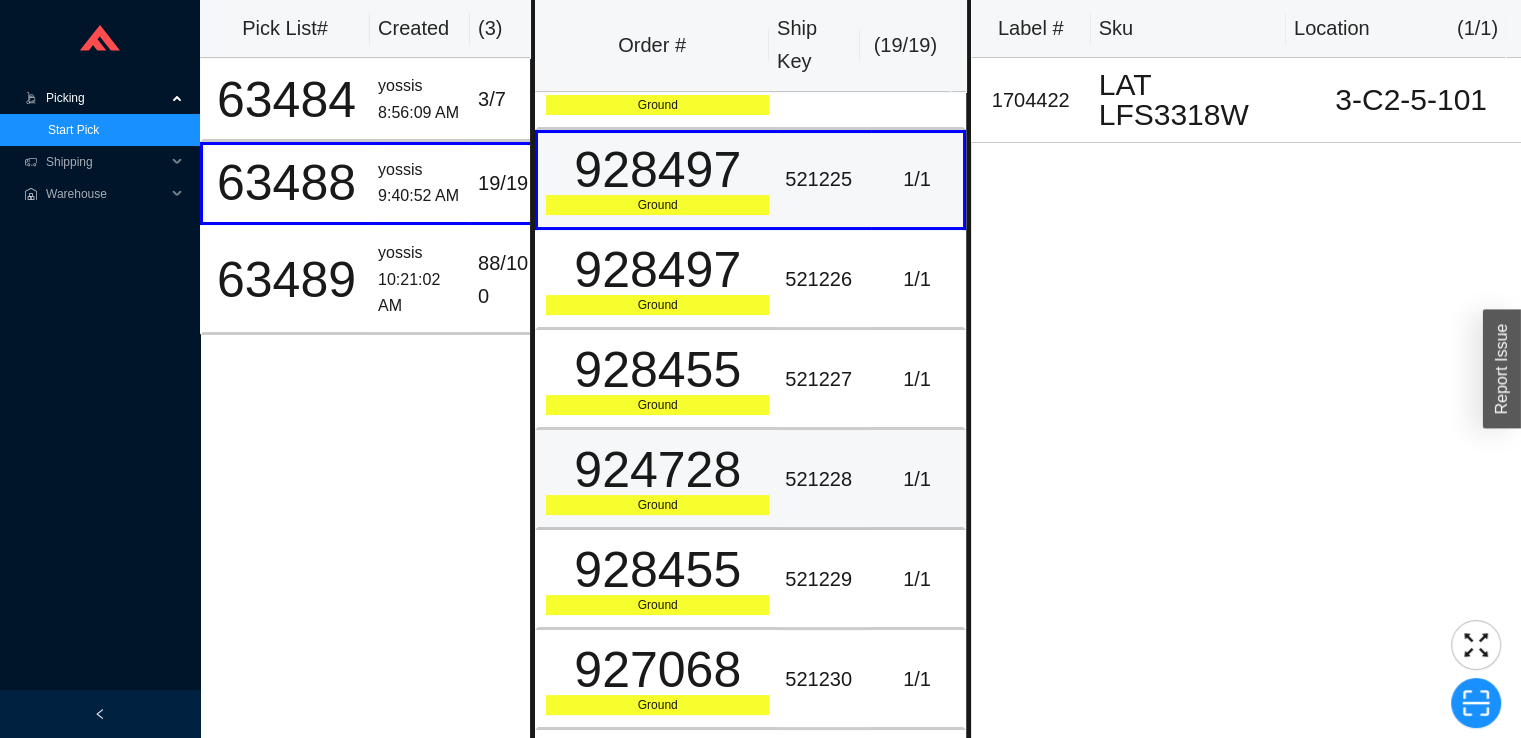 click on "924728" at bounding box center [657, 470] 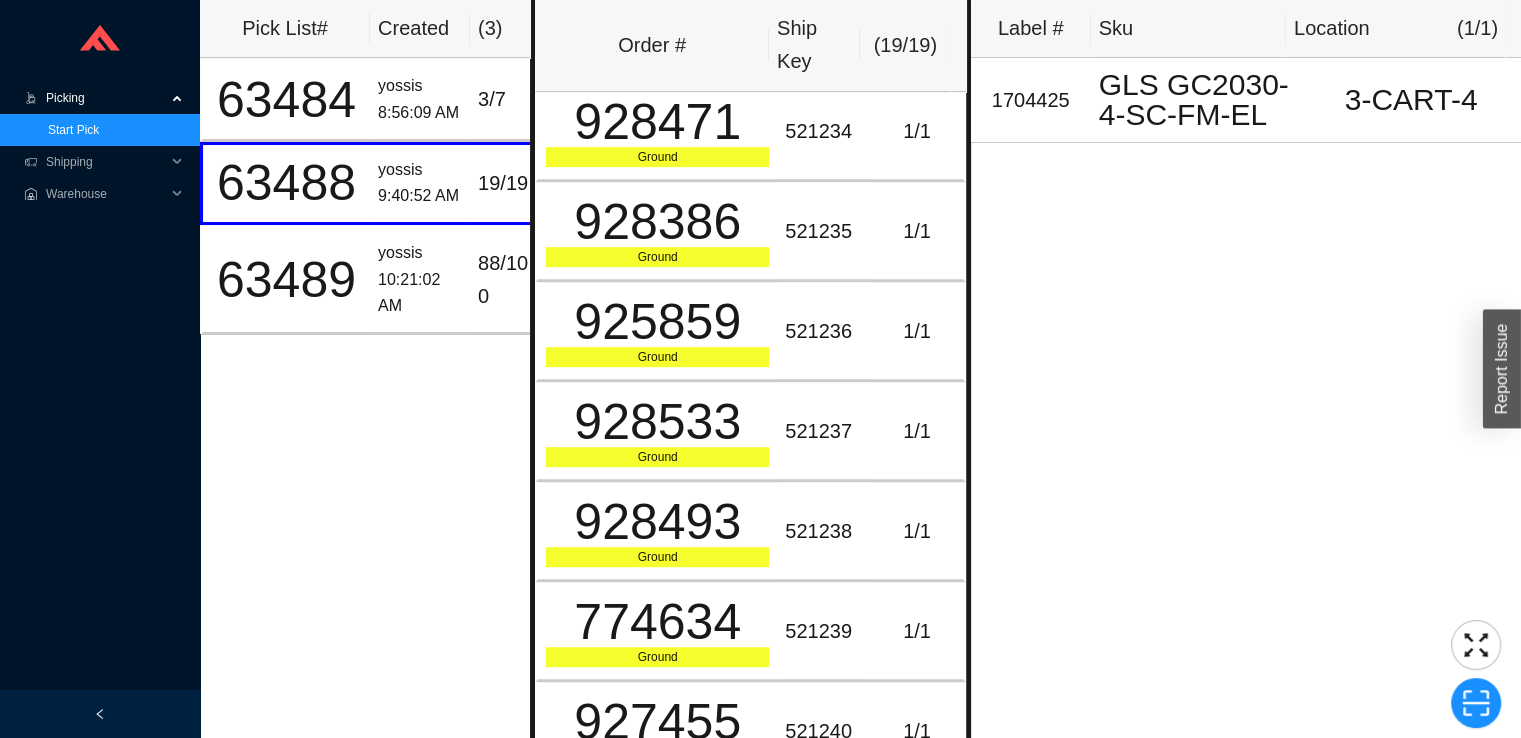 scroll, scrollTop: 1213, scrollLeft: 0, axis: vertical 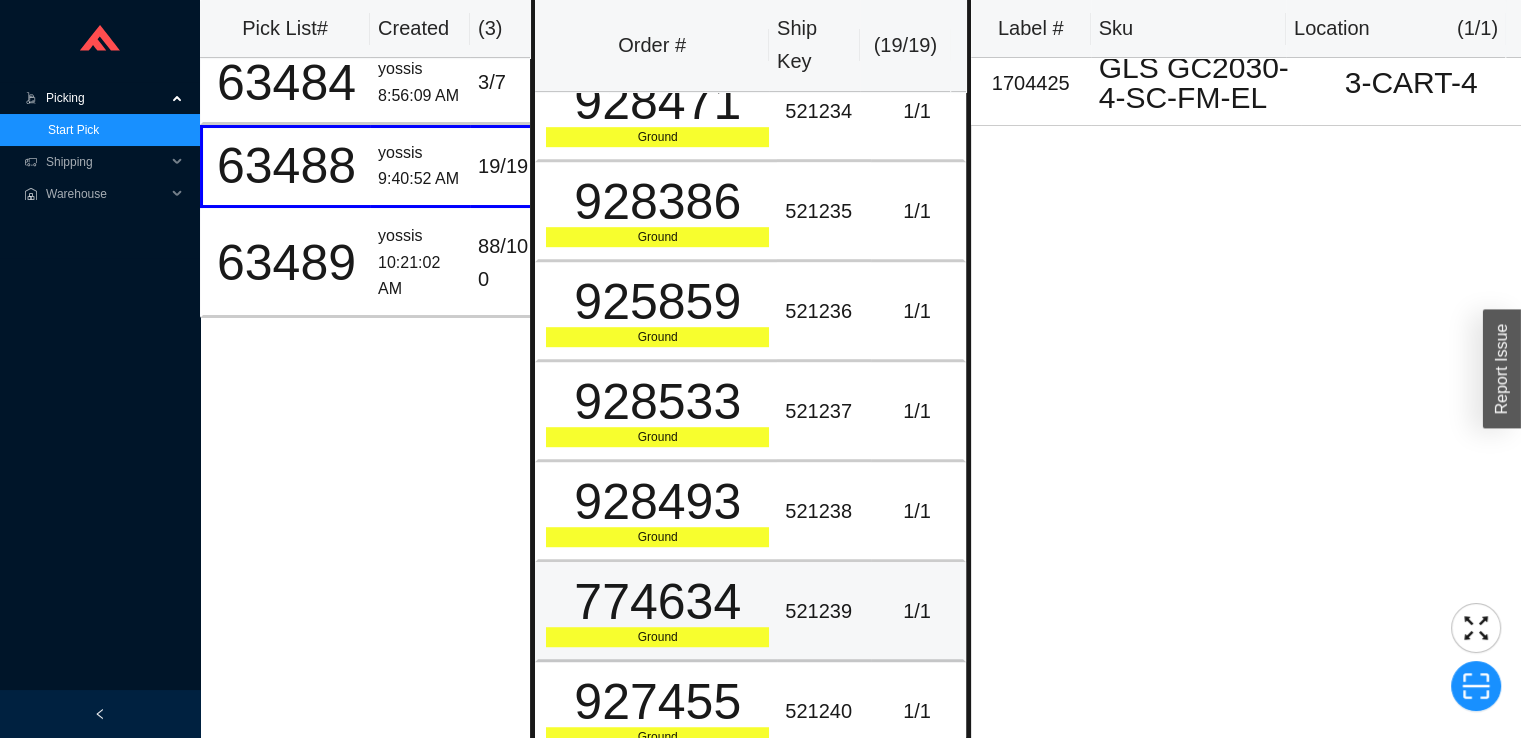 click on "774634" at bounding box center (657, 602) 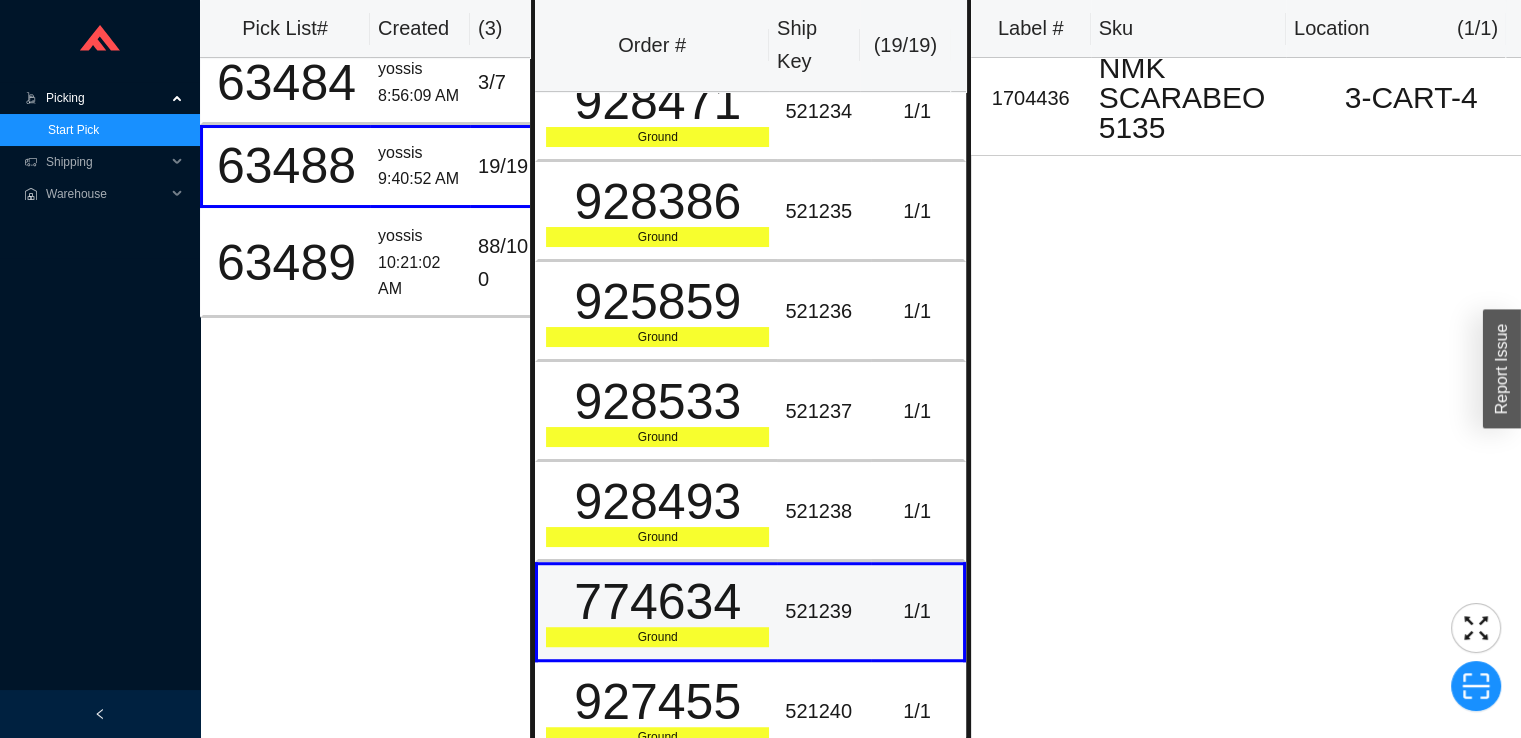 click on "928493" at bounding box center [657, 502] 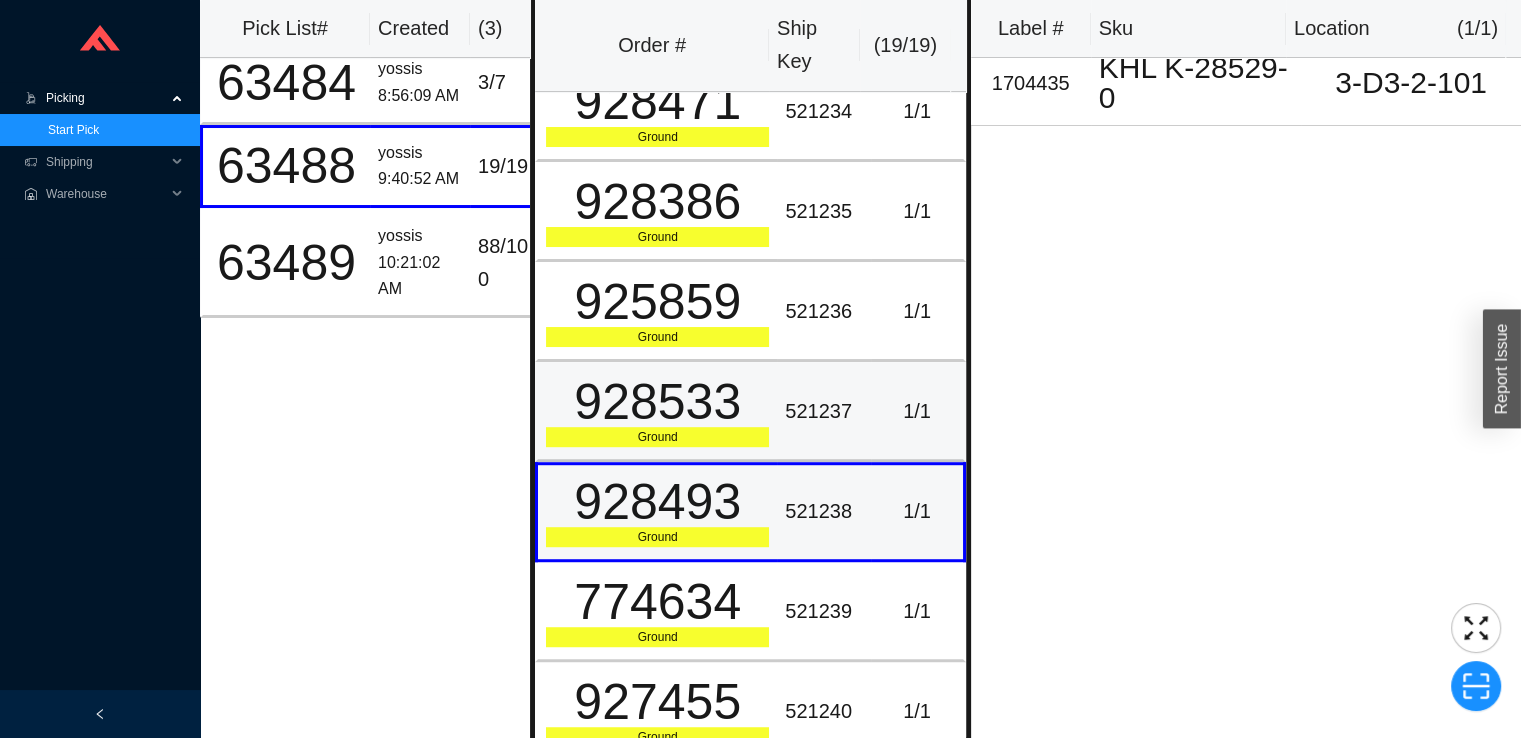 click on "Ground" at bounding box center (657, 437) 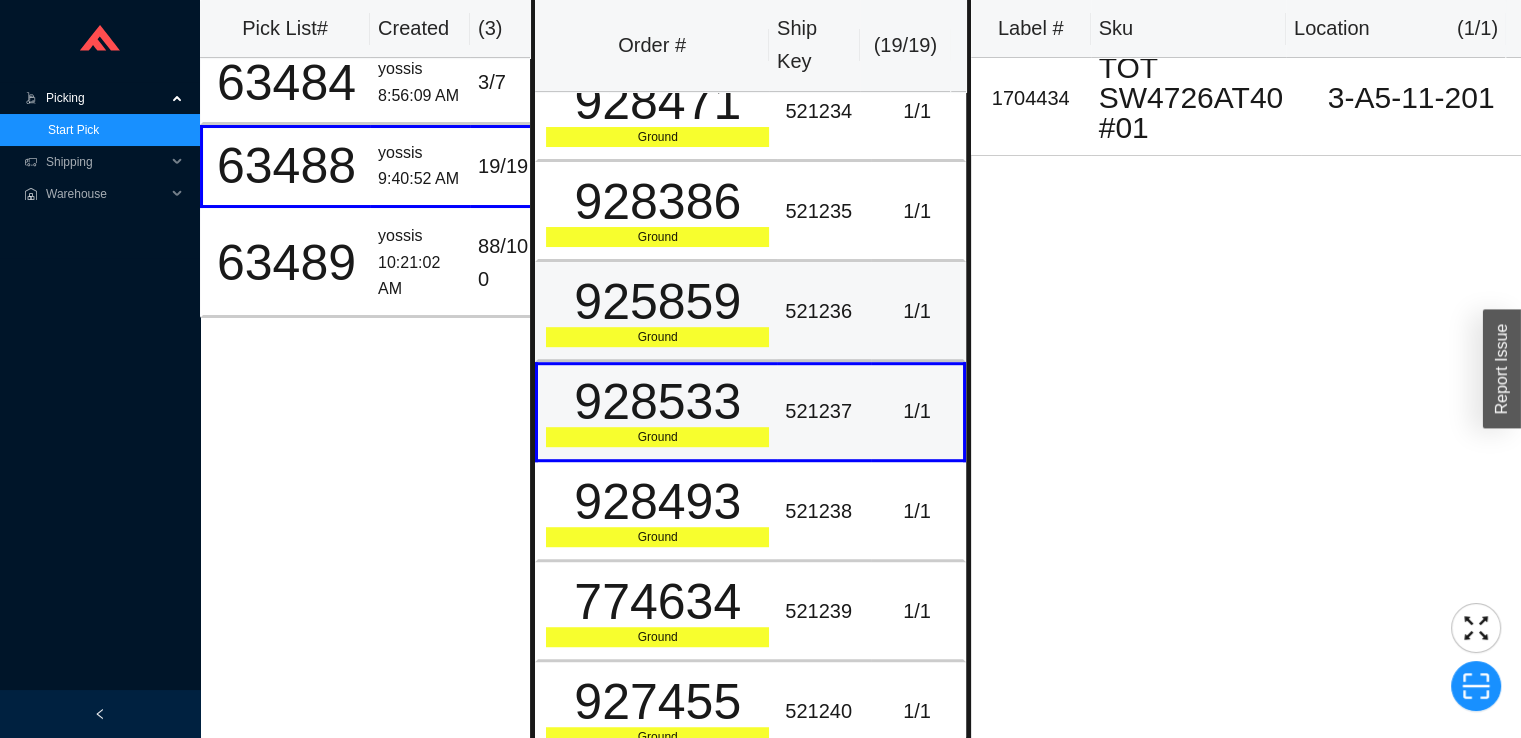 click on "925859 Ground" at bounding box center [656, 312] 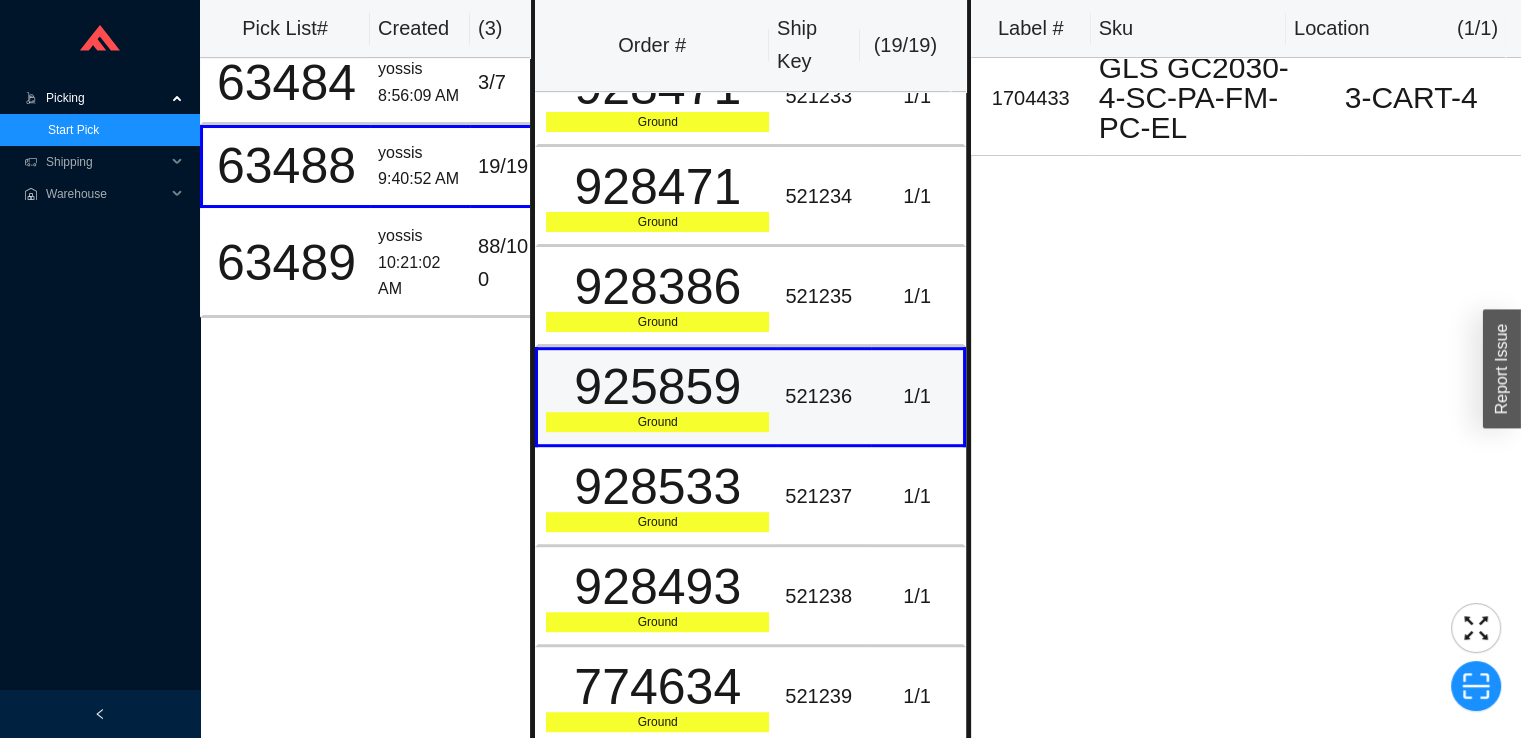 scroll, scrollTop: 1107, scrollLeft: 0, axis: vertical 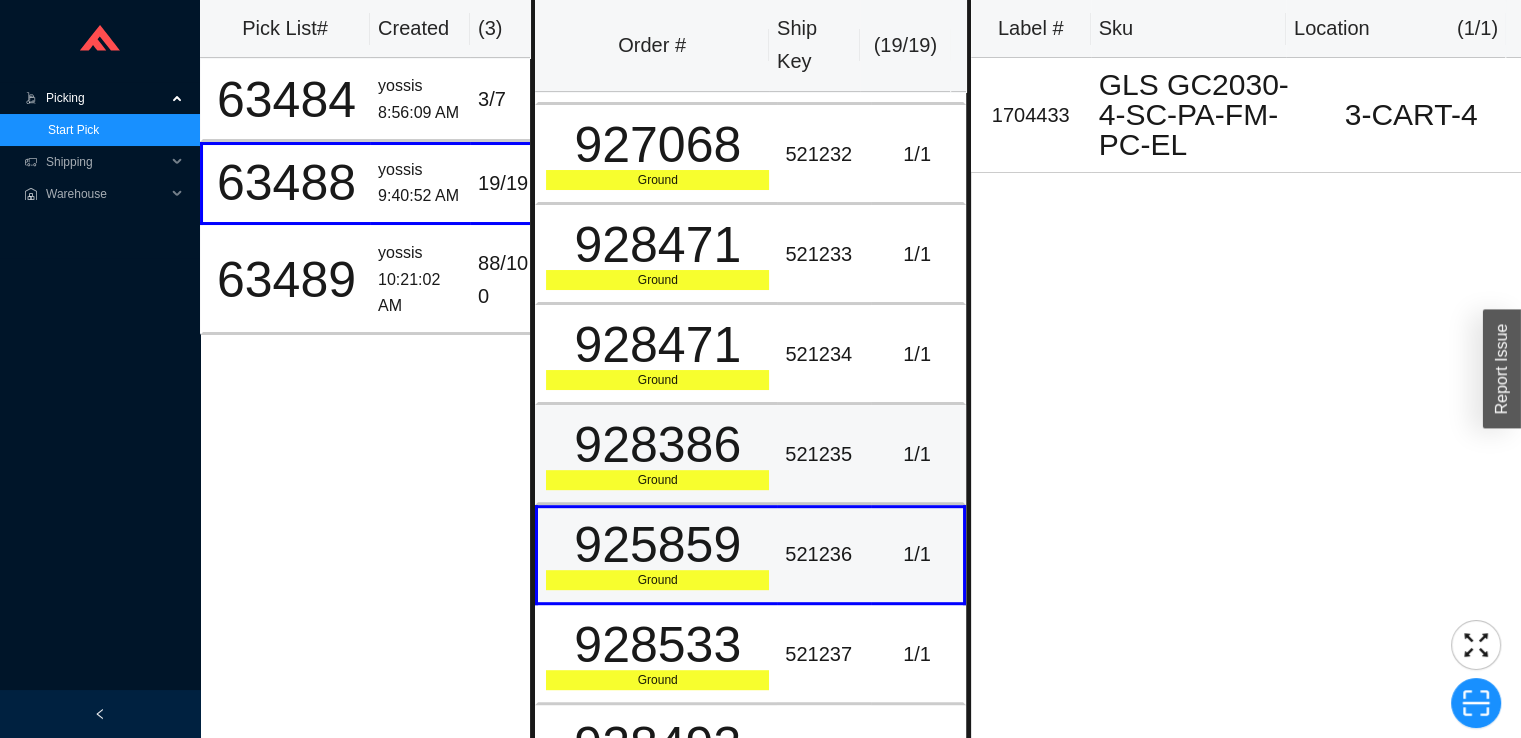 click on "928386" at bounding box center (657, 445) 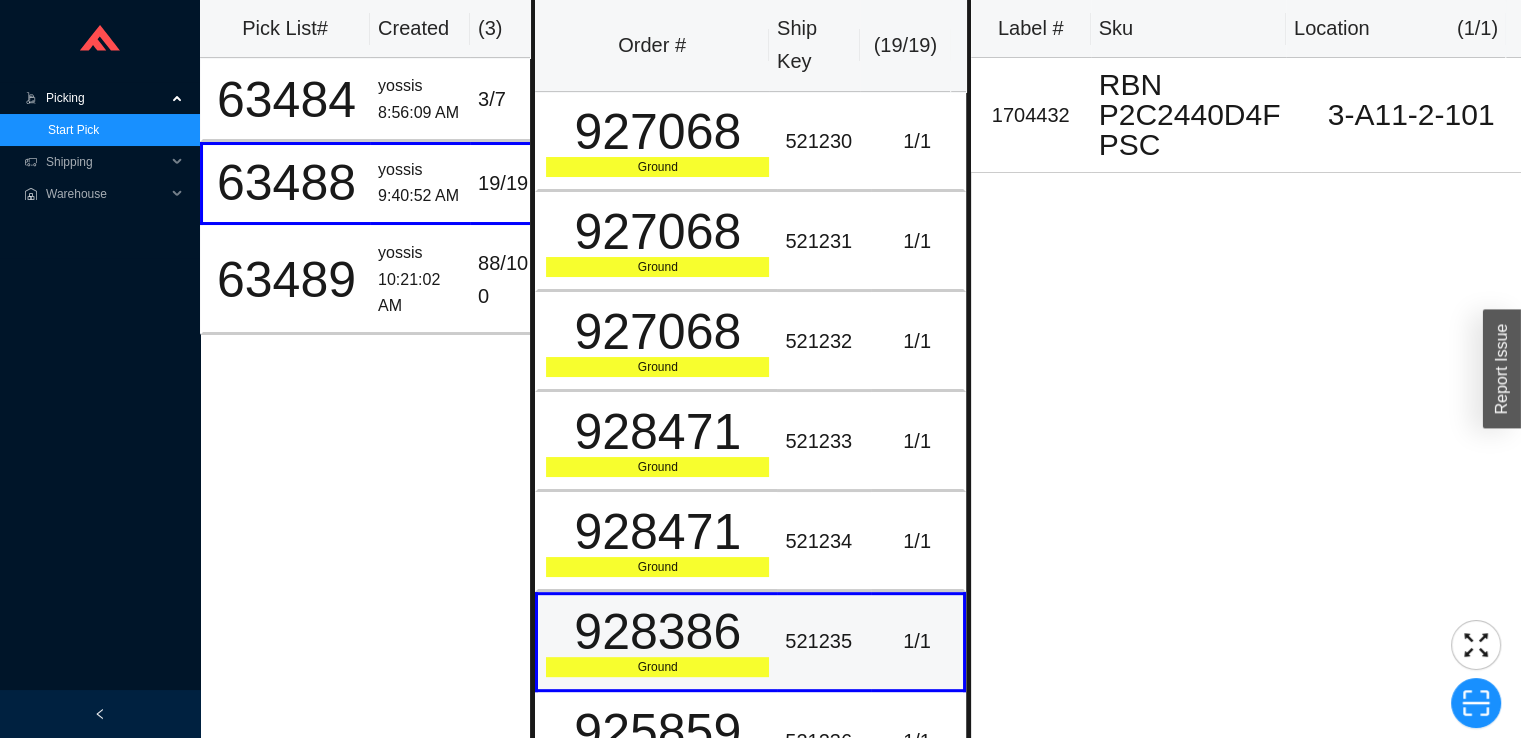 scroll, scrollTop: 761, scrollLeft: 0, axis: vertical 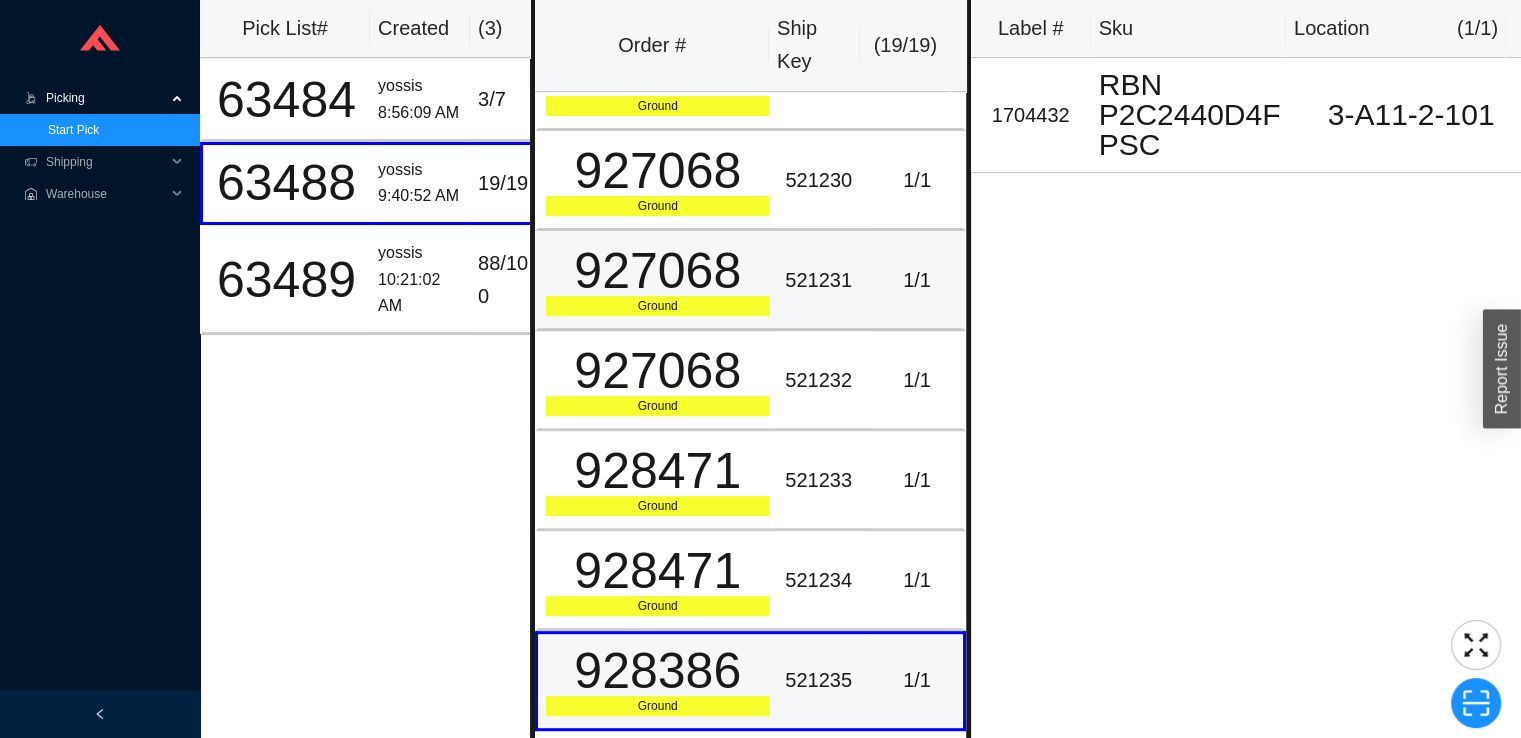 click on "927068" at bounding box center [657, 271] 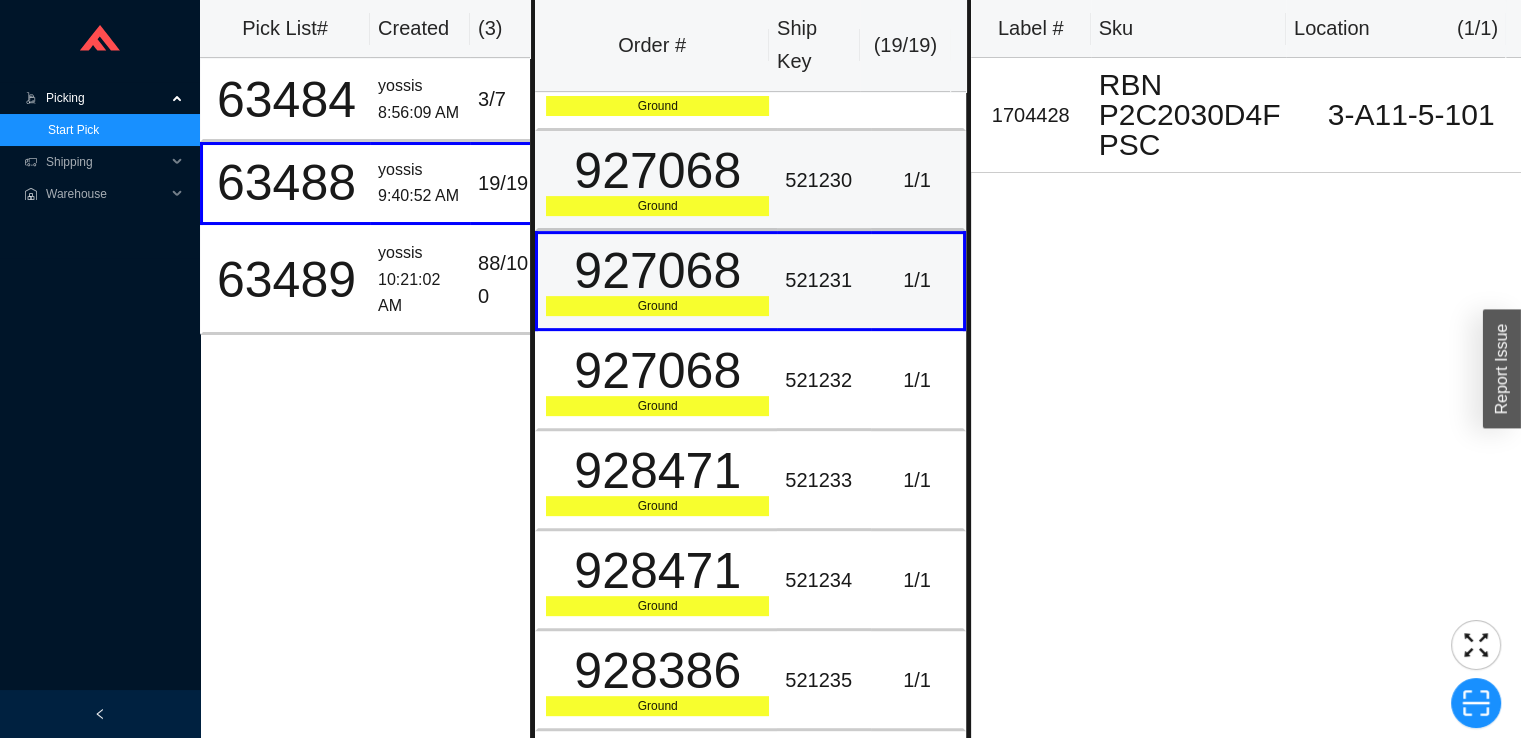 click on "927068" at bounding box center [657, 171] 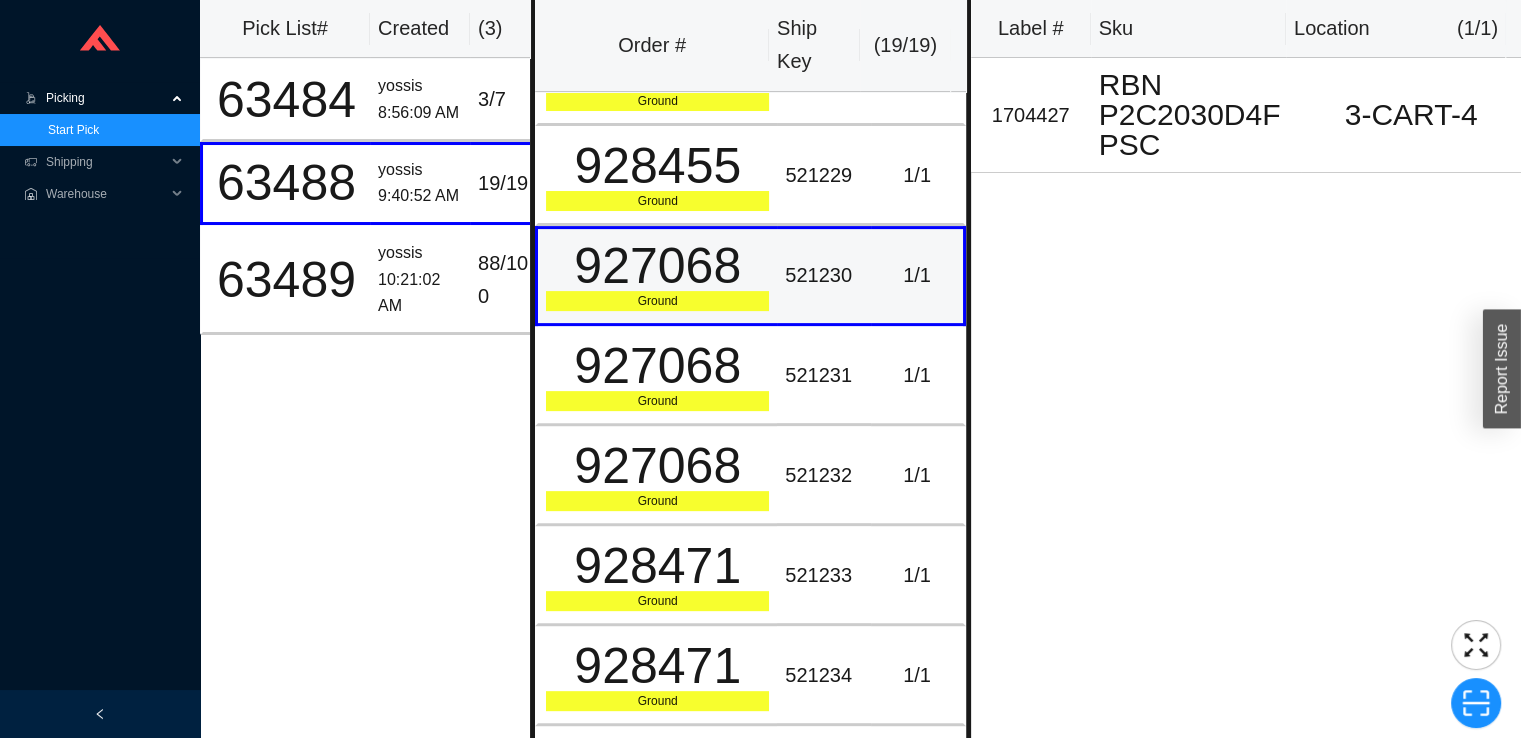 scroll, scrollTop: 615, scrollLeft: 0, axis: vertical 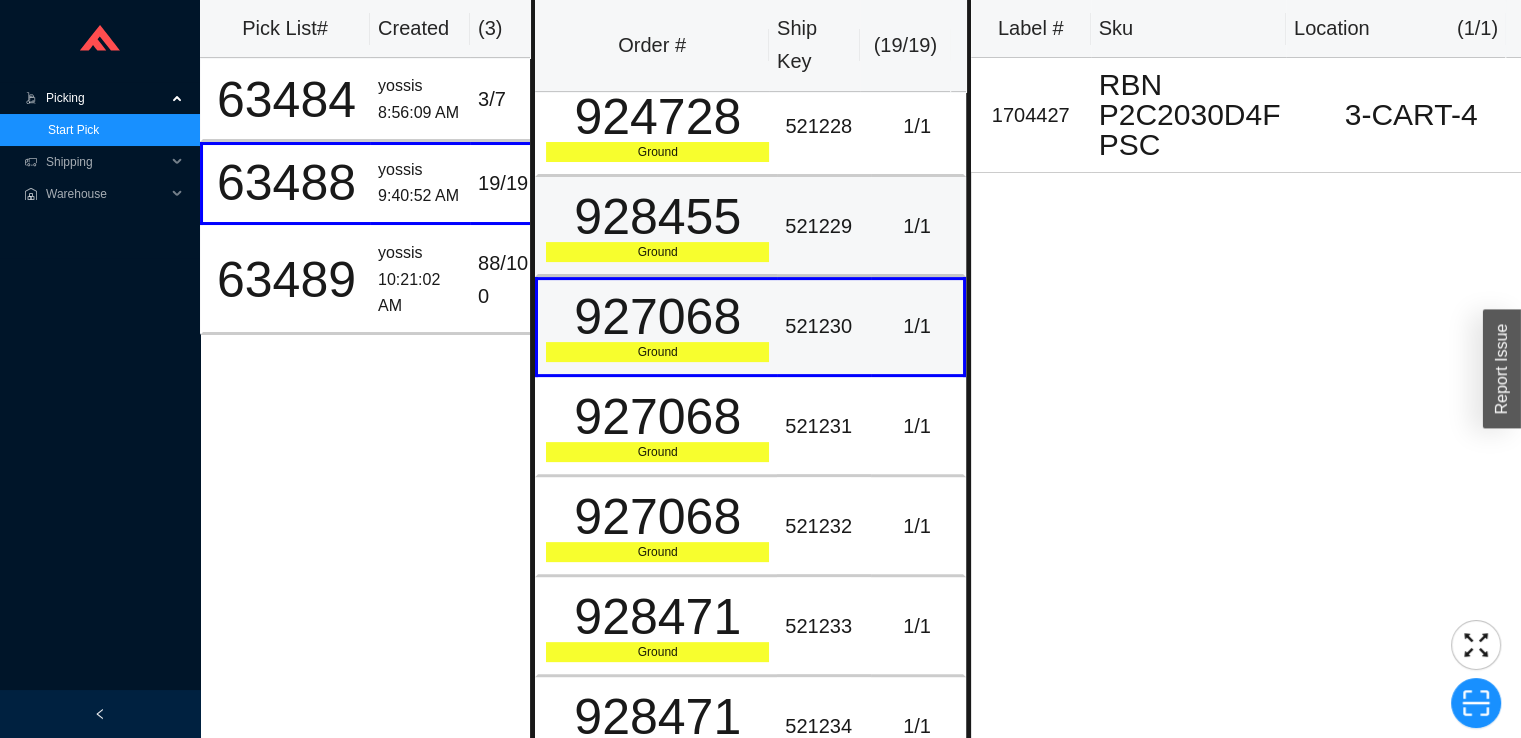 click on "Ground" at bounding box center (657, 252) 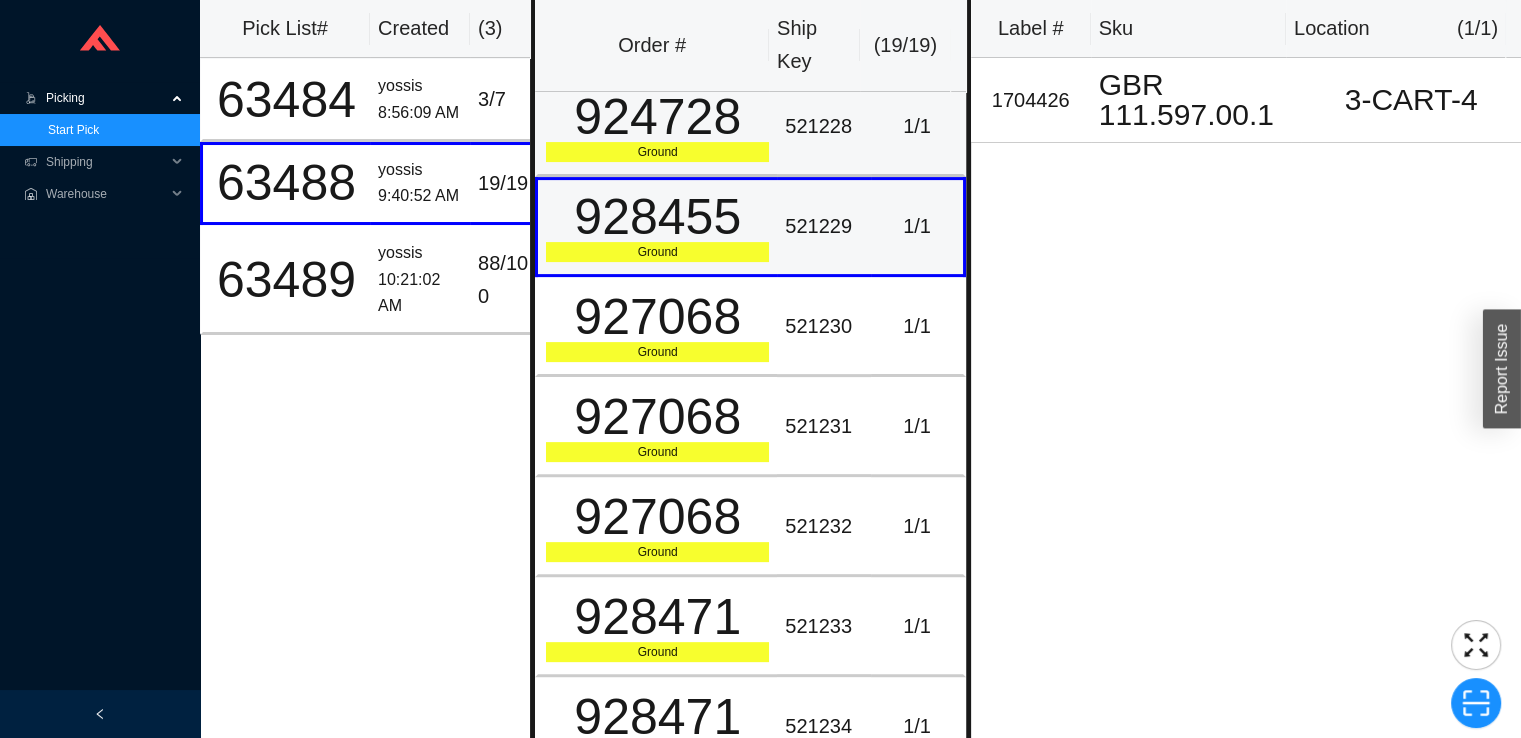 click on "924728" at bounding box center [657, 117] 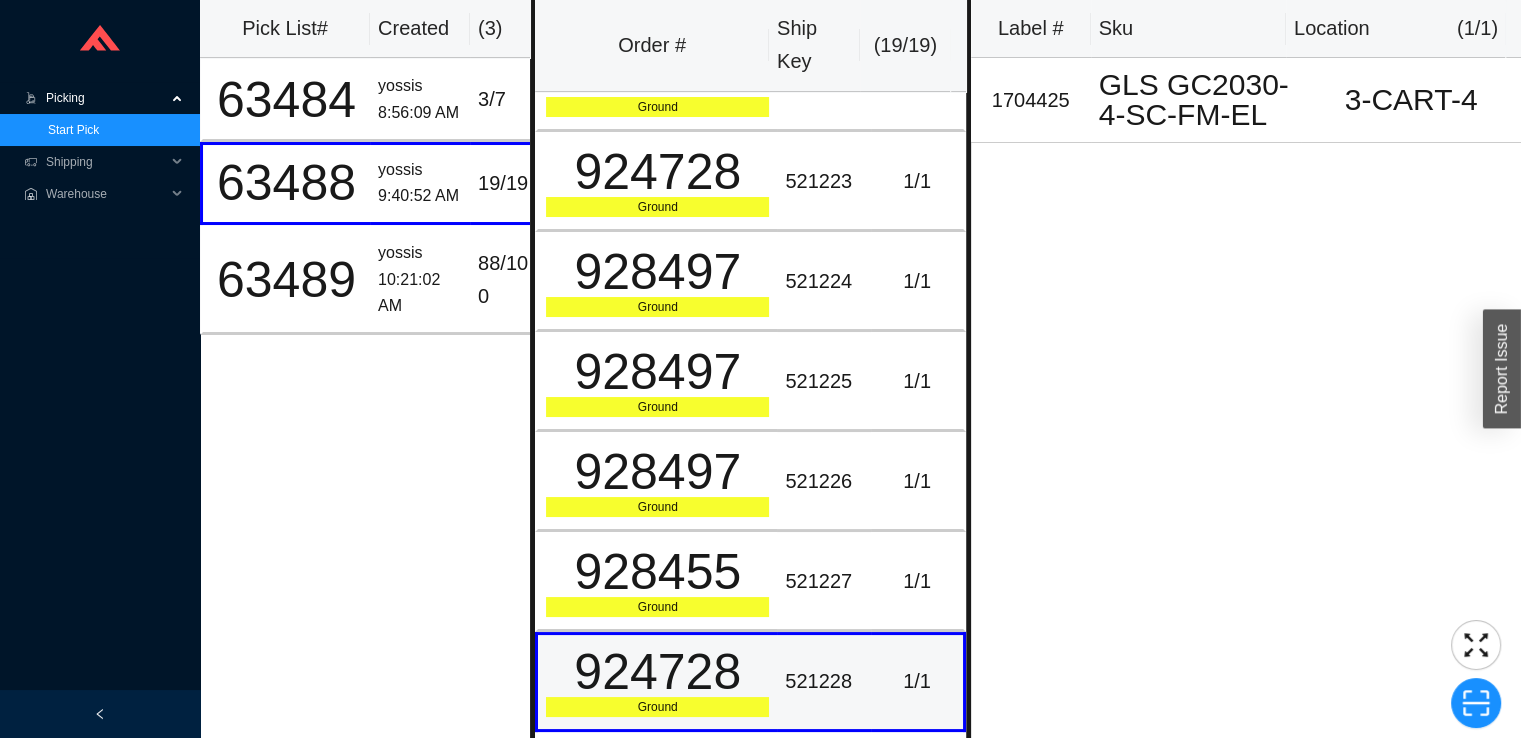 scroll, scrollTop: 58, scrollLeft: 0, axis: vertical 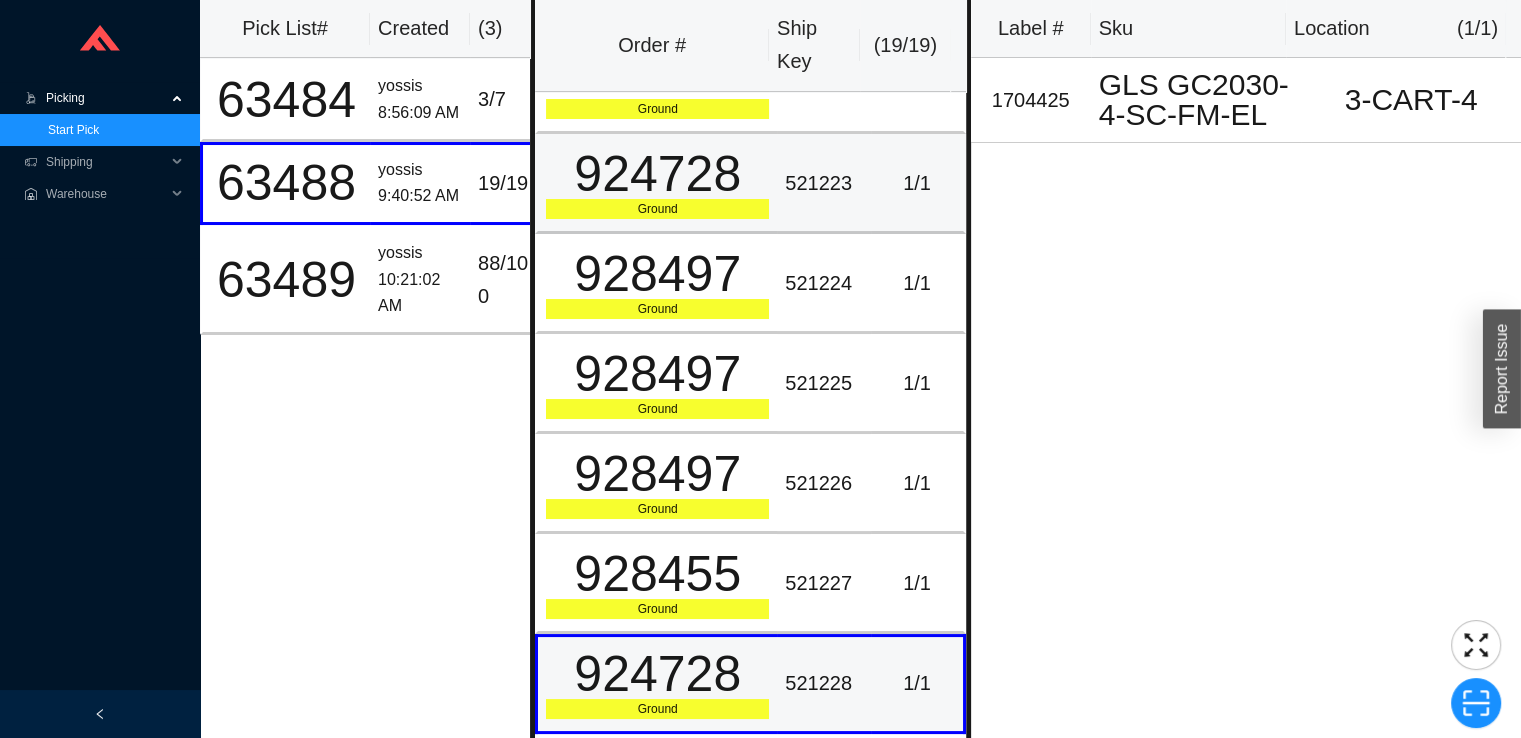 click on "924728" at bounding box center (657, 174) 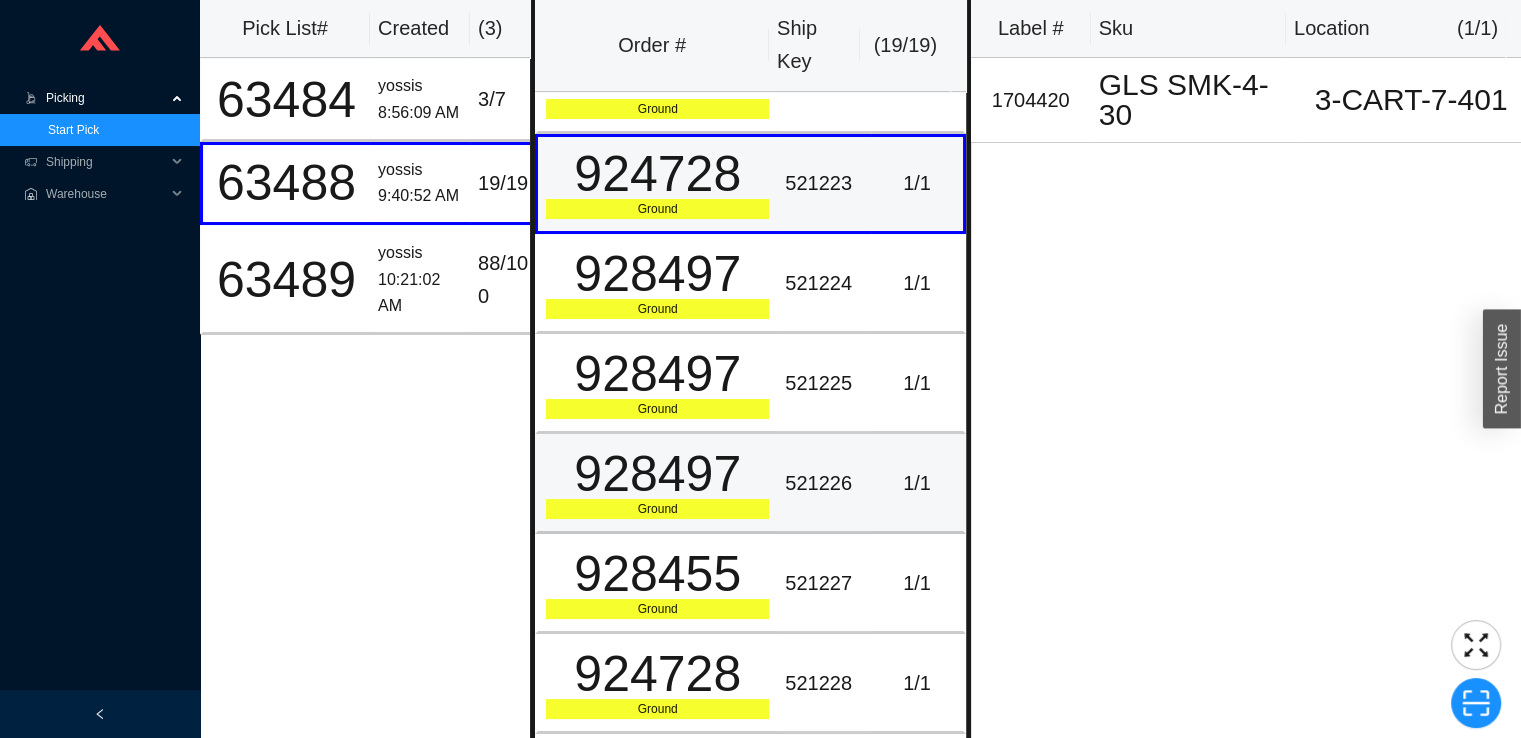 click on "928455" at bounding box center [657, 574] 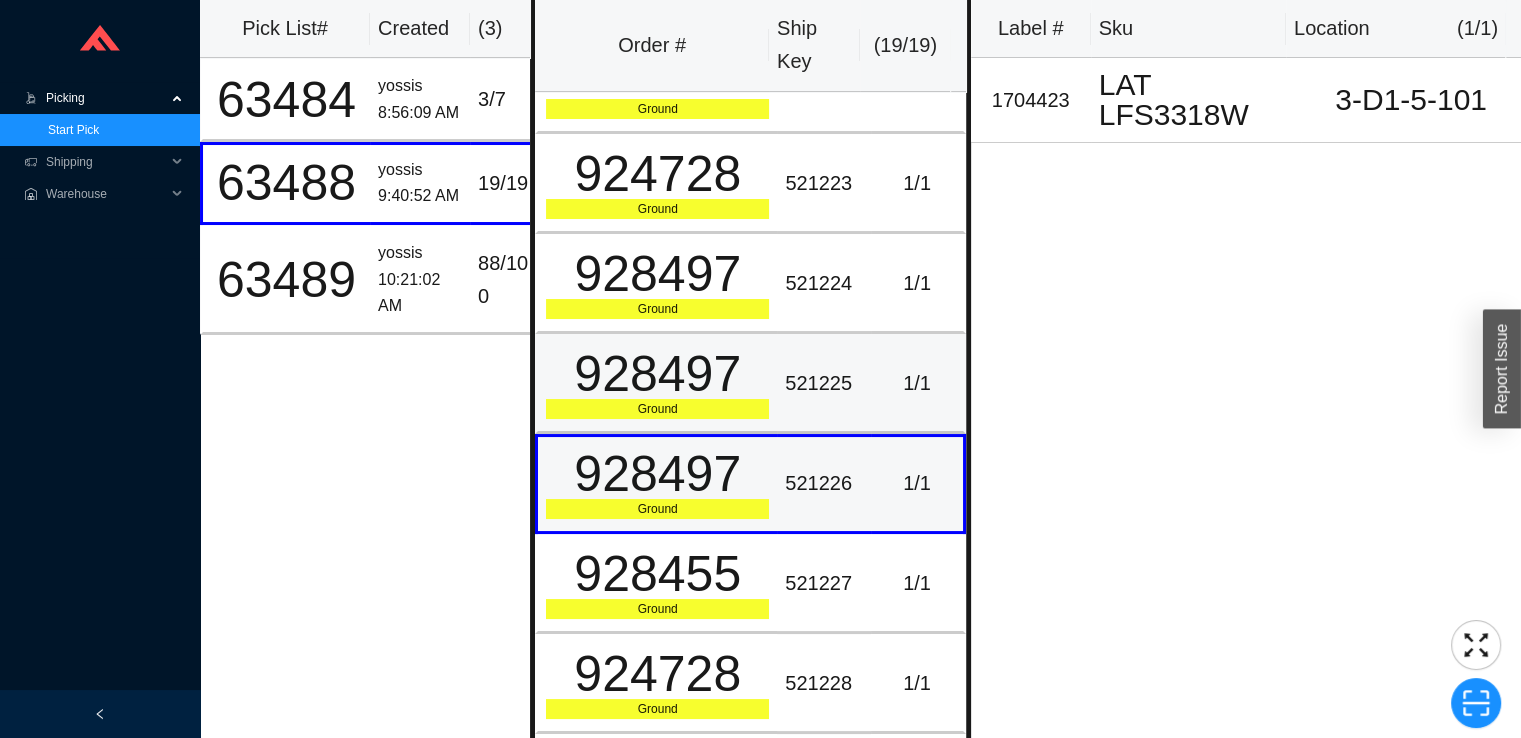 click on "928497 Ground" at bounding box center [656, 384] 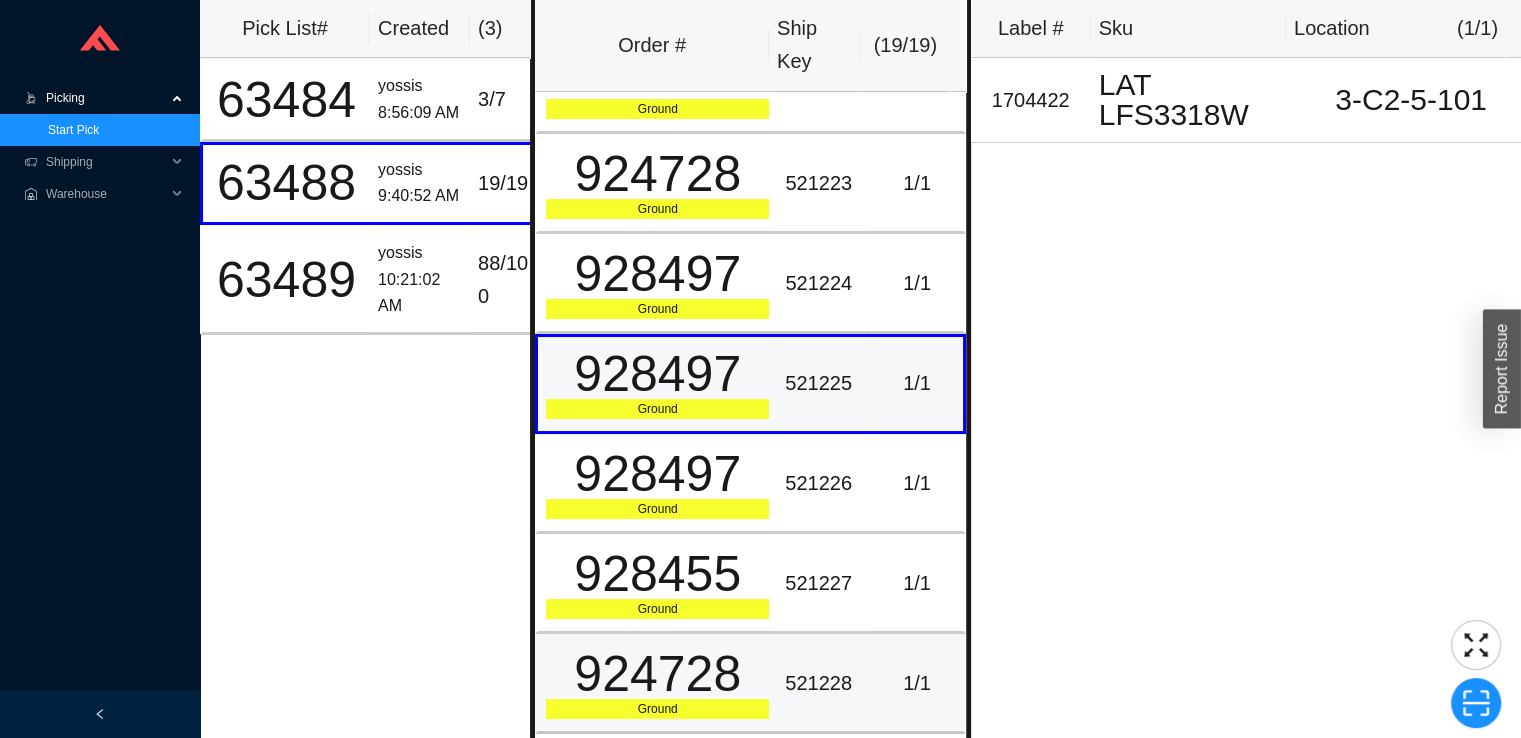 click on "924728" at bounding box center (657, 674) 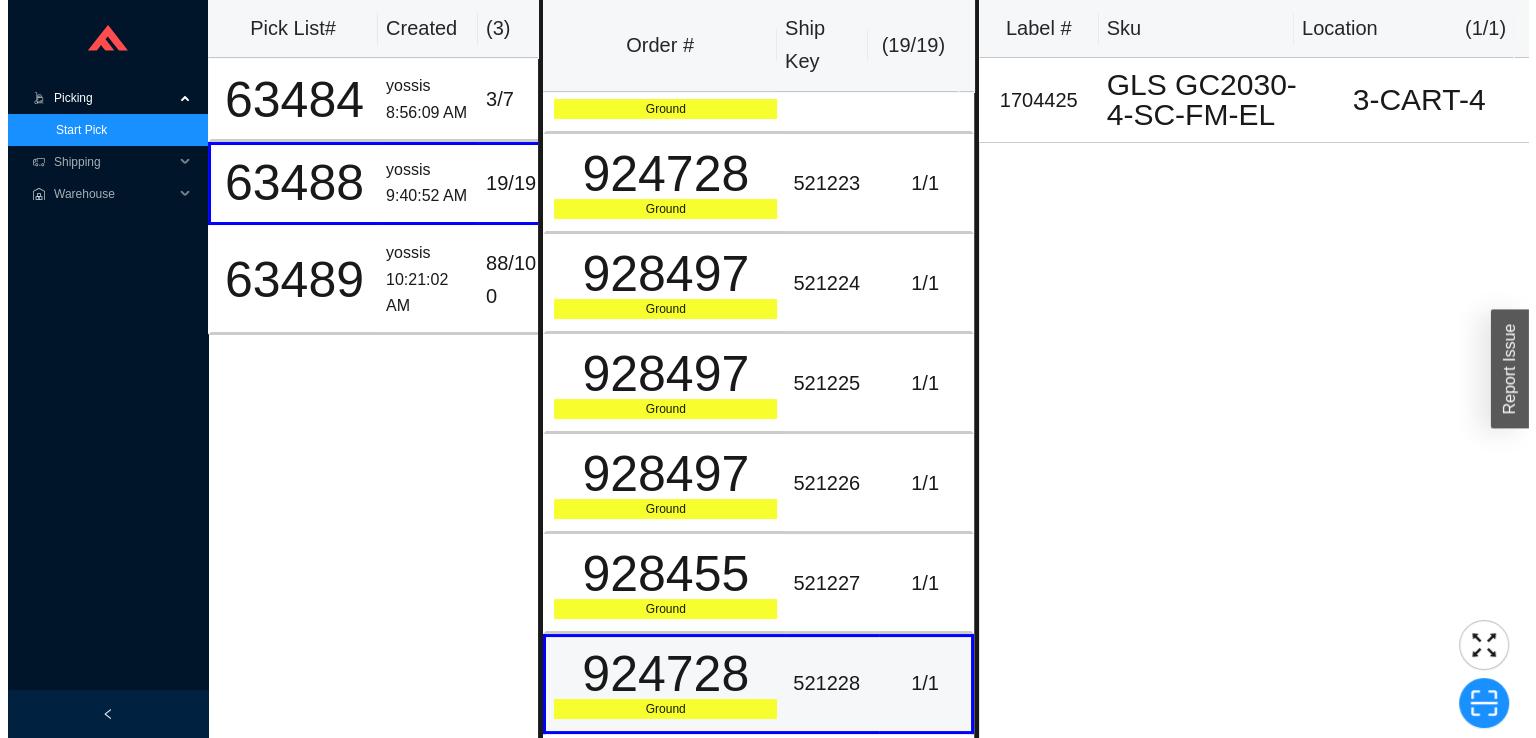 scroll, scrollTop: 0, scrollLeft: 0, axis: both 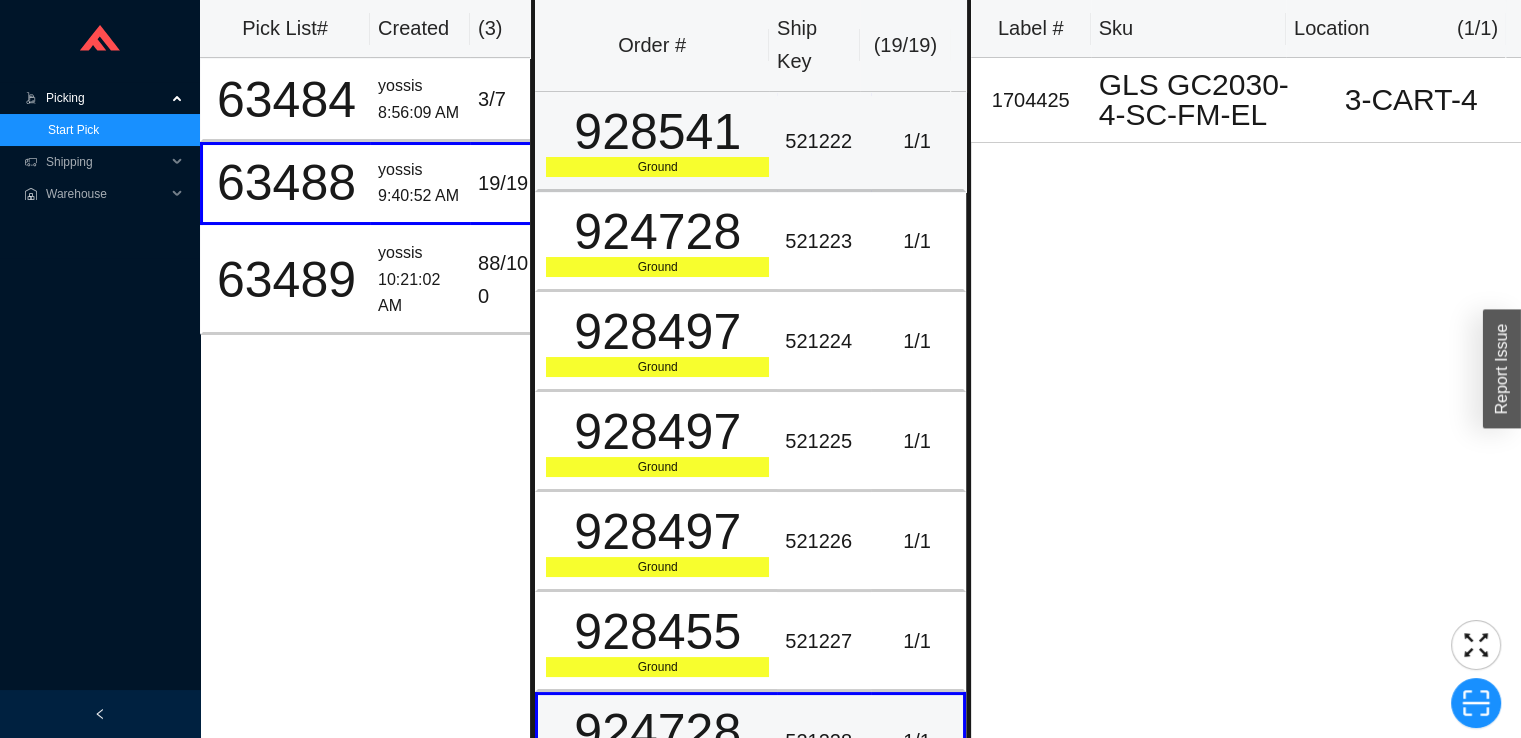 click on "521222" at bounding box center (824, 141) 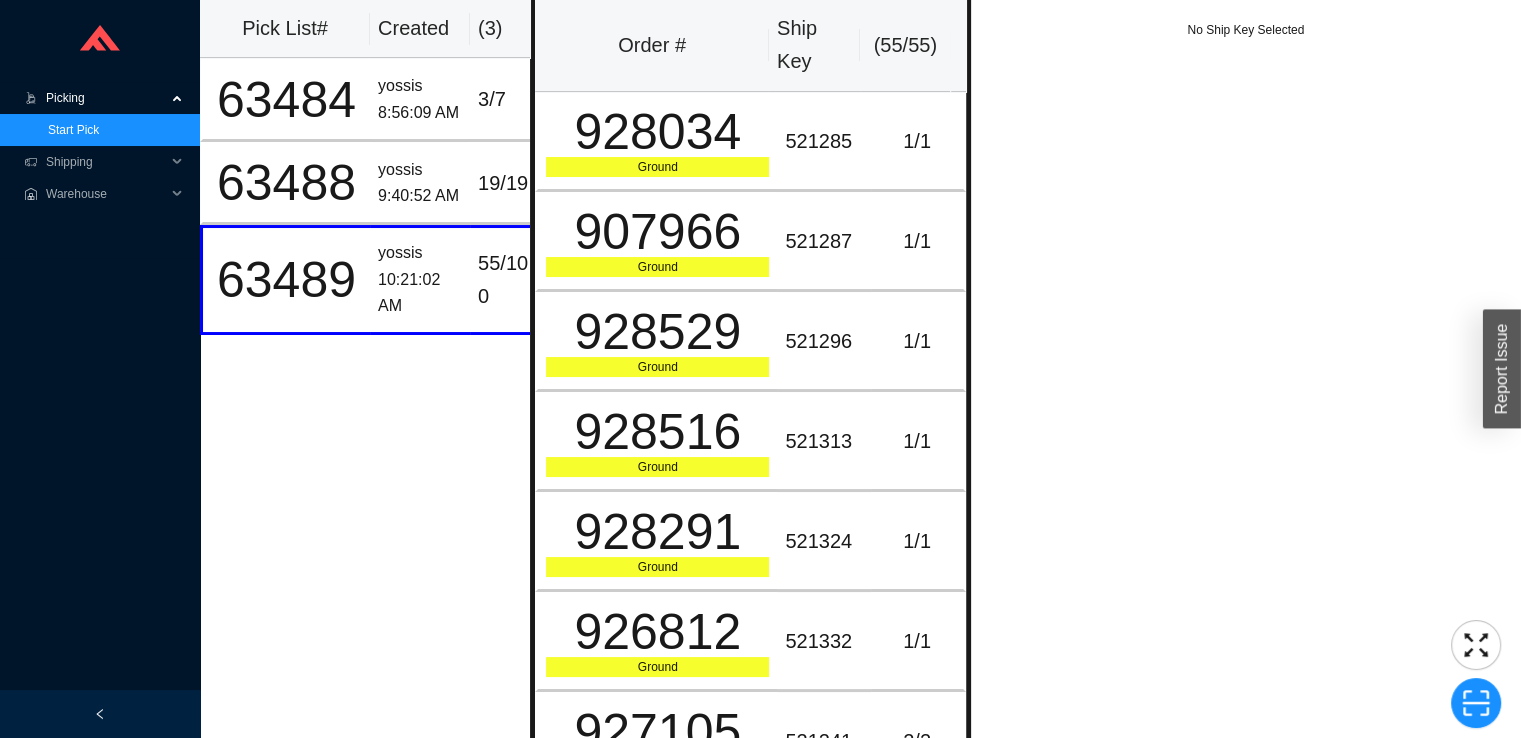 click at bounding box center [100, 714] 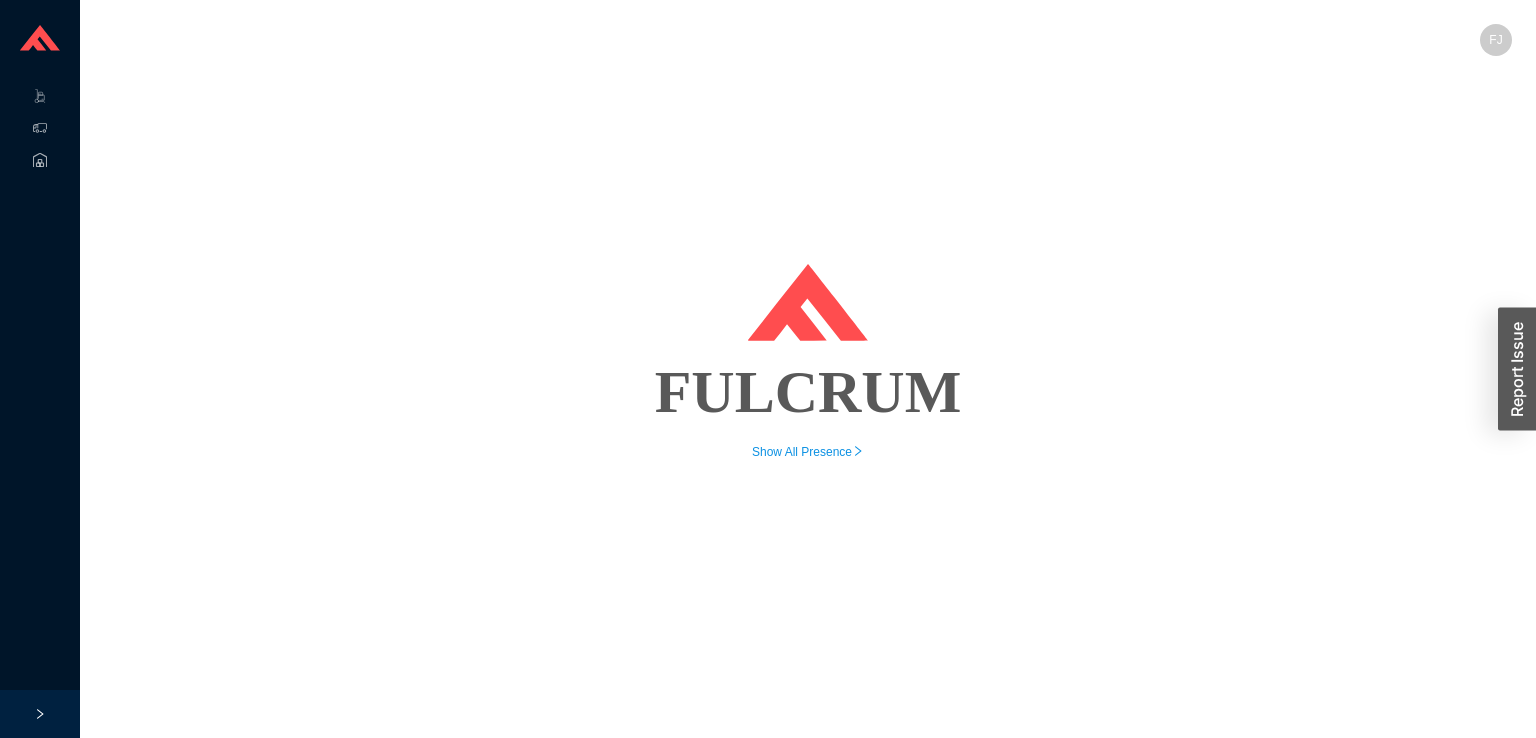 scroll, scrollTop: 0, scrollLeft: 0, axis: both 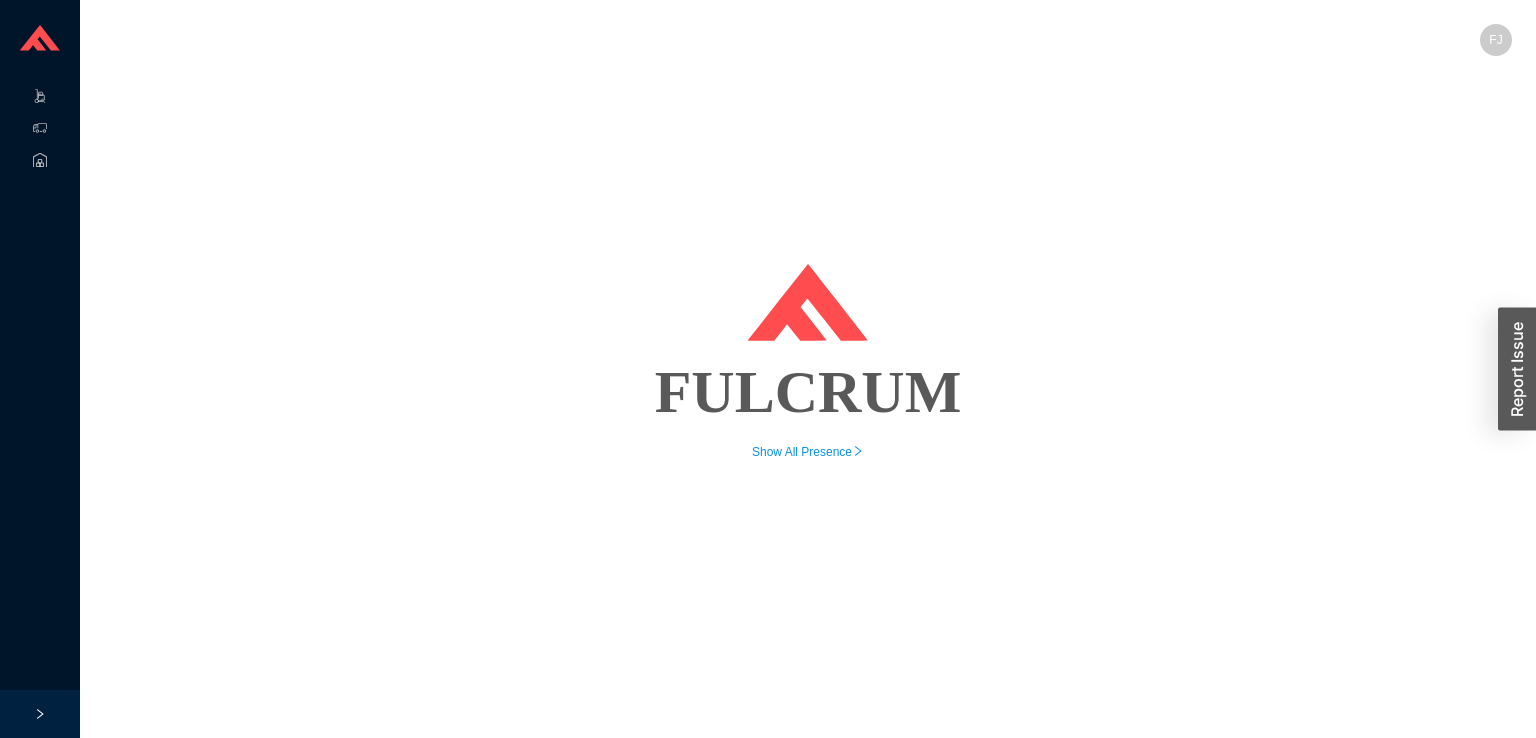 click at bounding box center (59, 98) 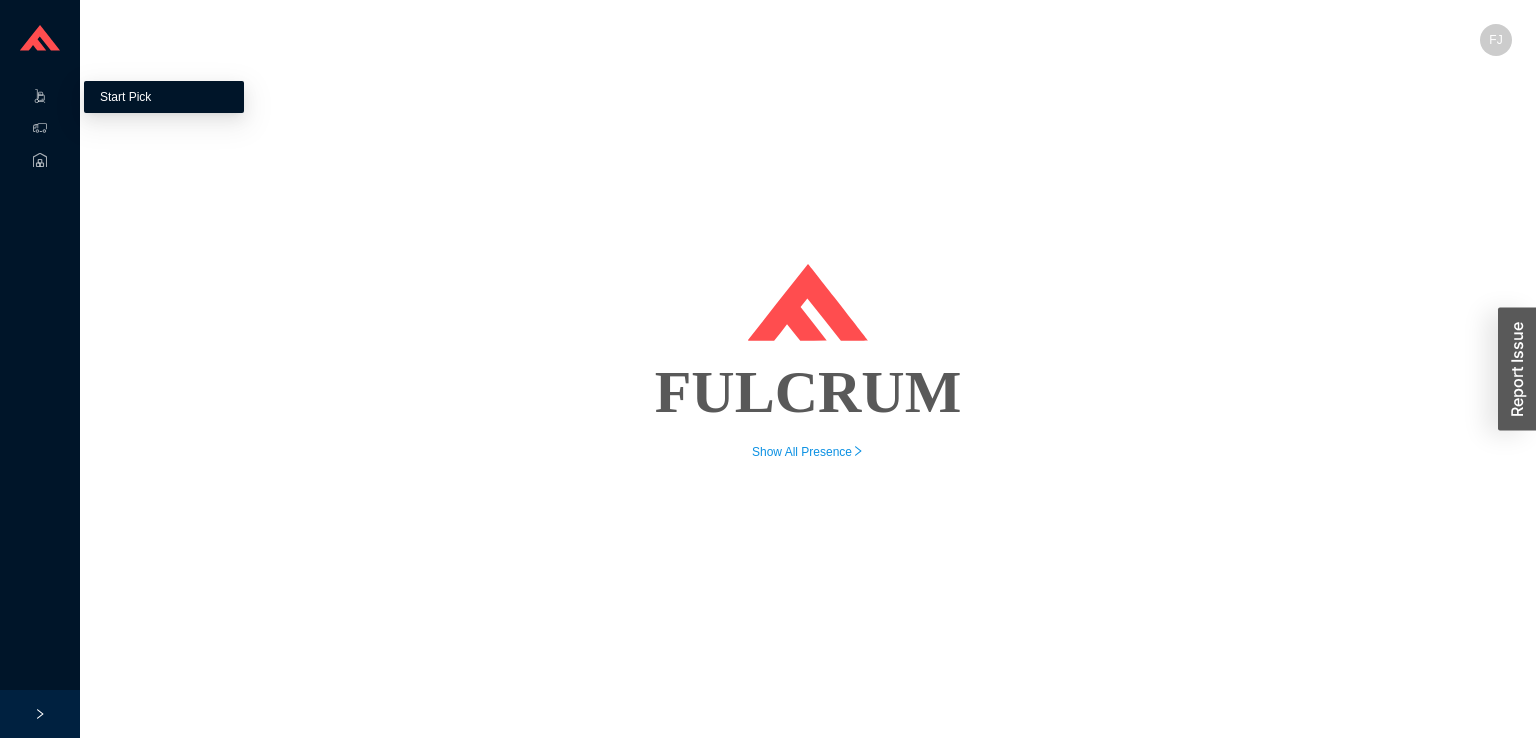 click on "Start Pick" at bounding box center (125, 97) 